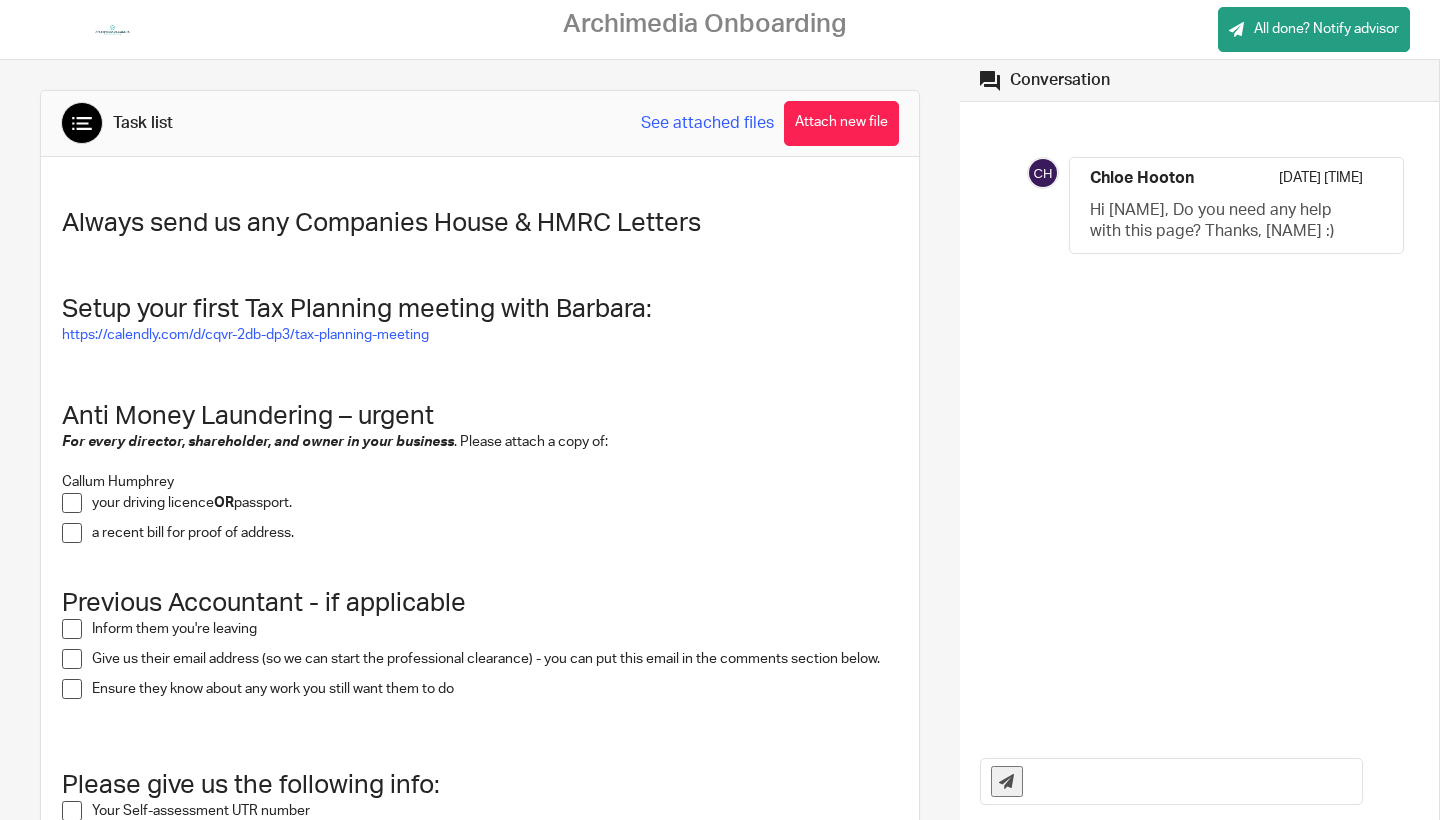 scroll, scrollTop: 0, scrollLeft: 0, axis: both 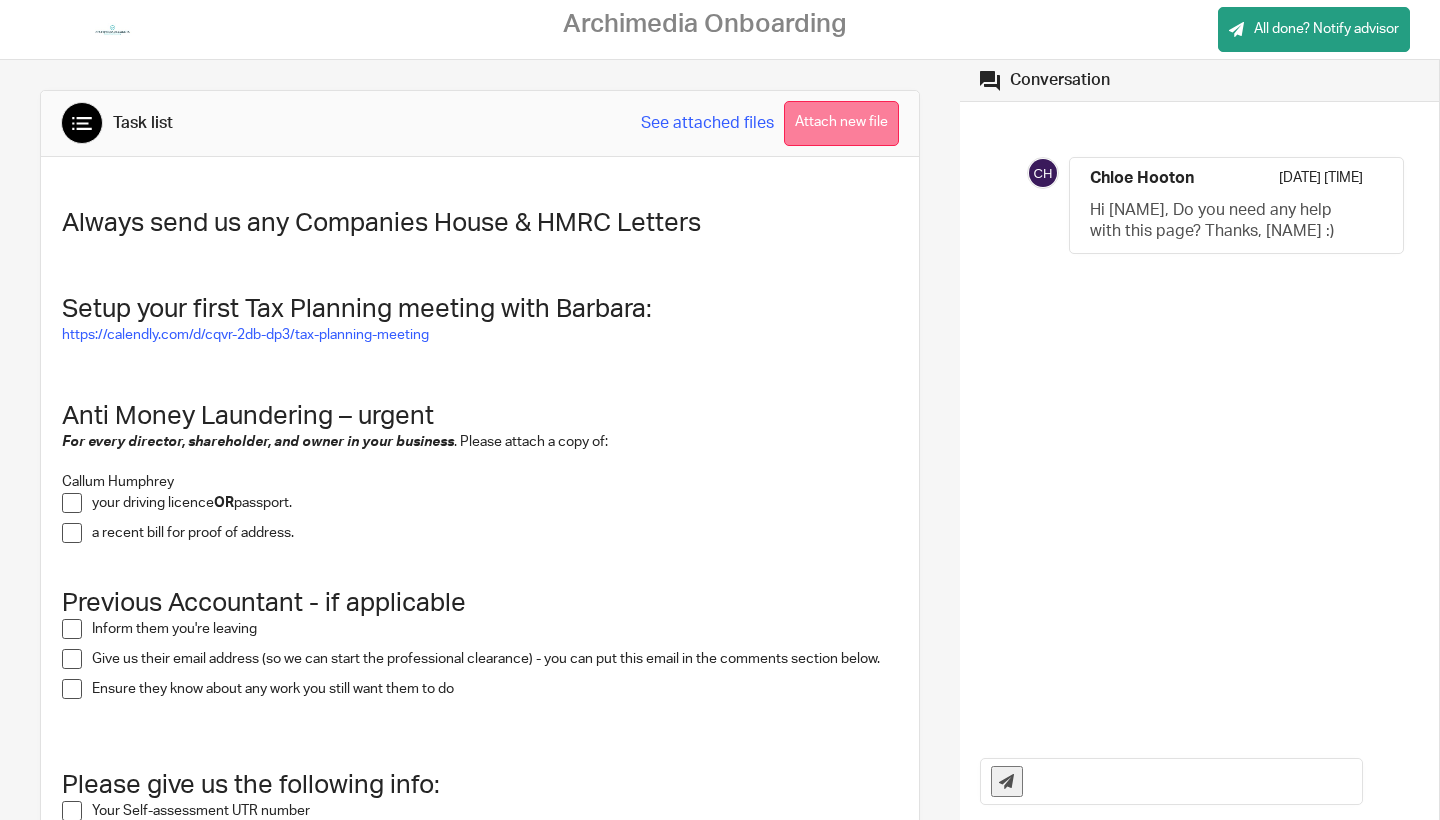 click on "Attach new file" at bounding box center (841, 123) 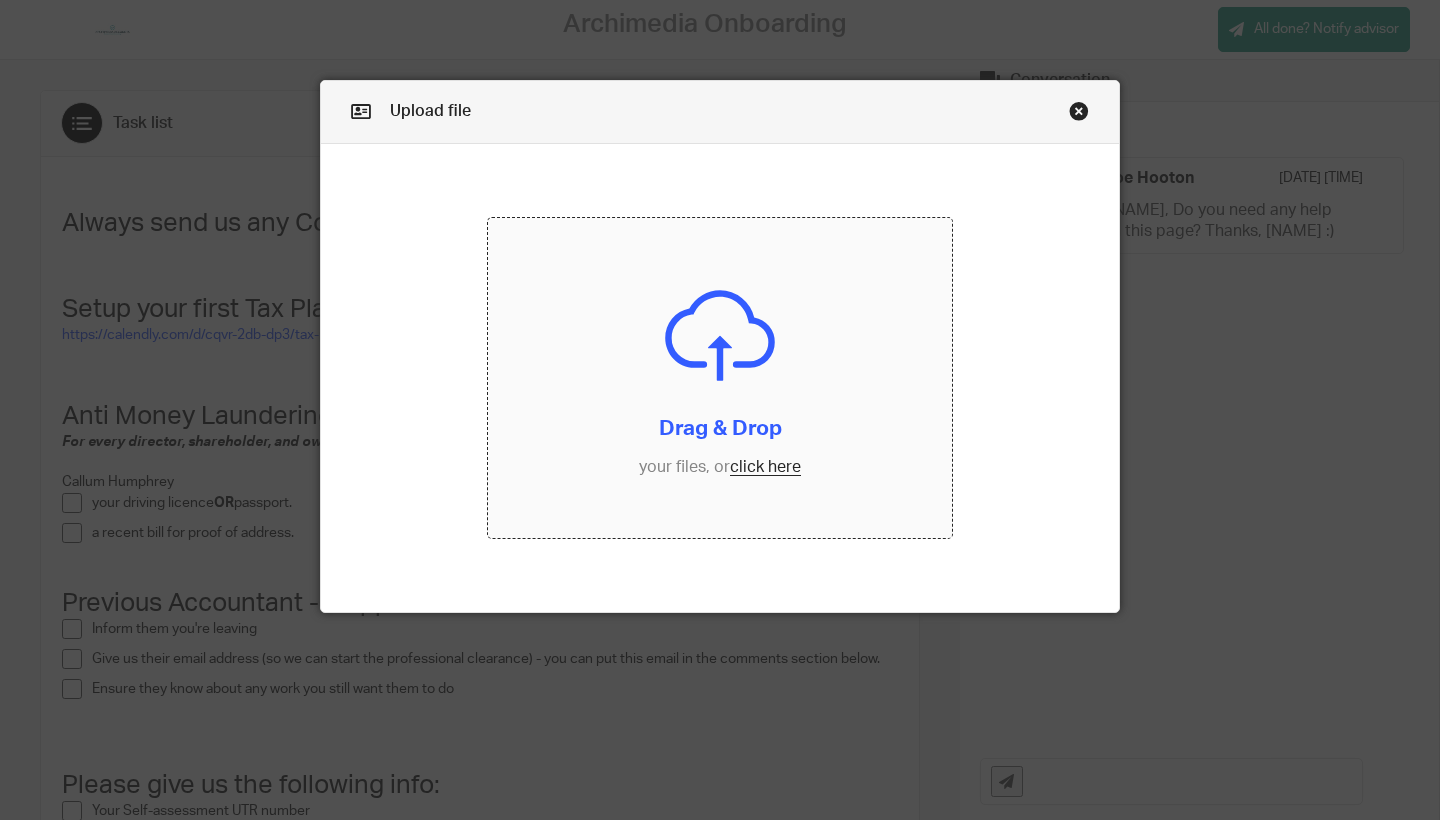 click at bounding box center [720, 378] 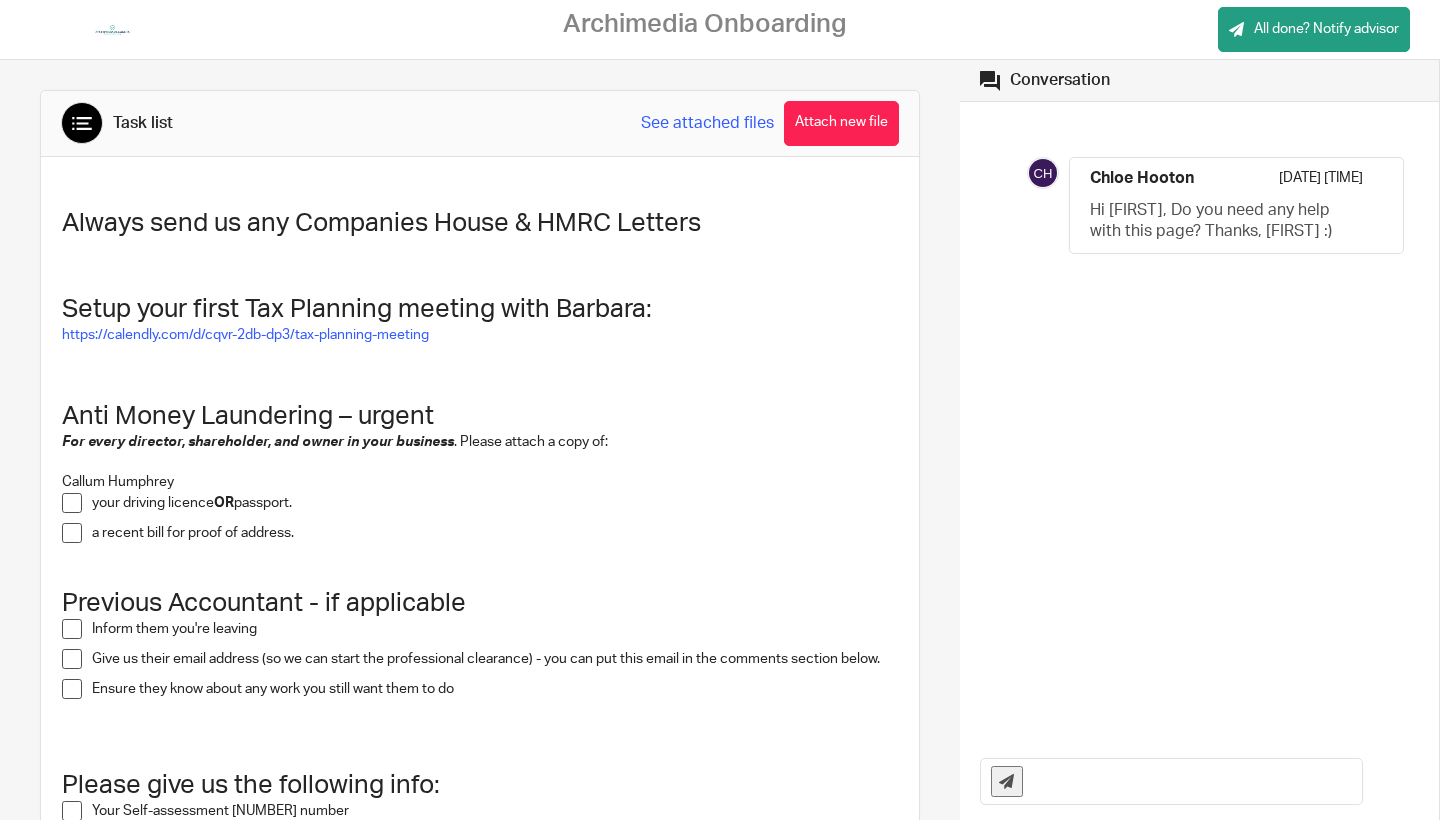 scroll, scrollTop: 0, scrollLeft: 0, axis: both 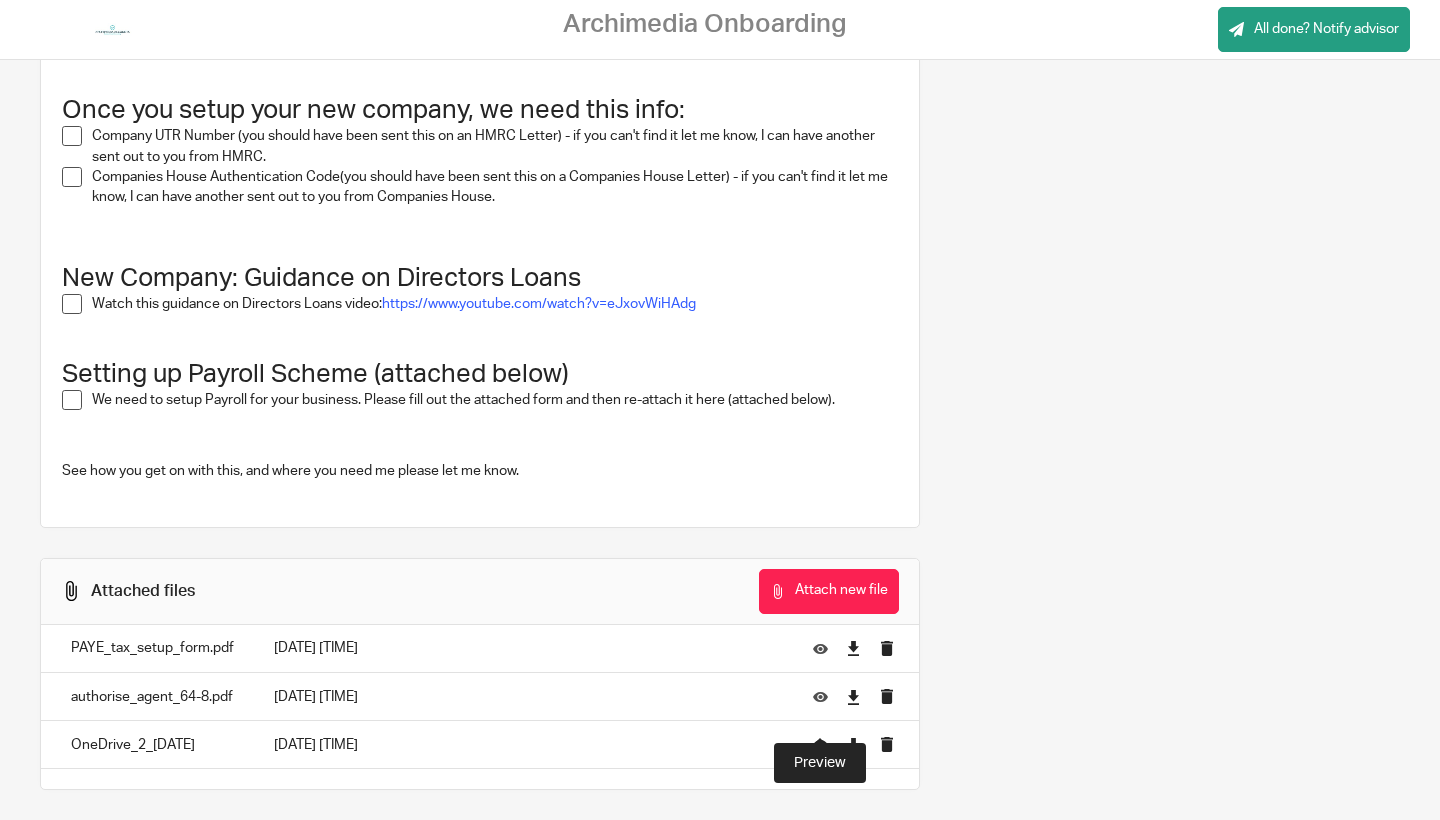 click at bounding box center (820, 744) 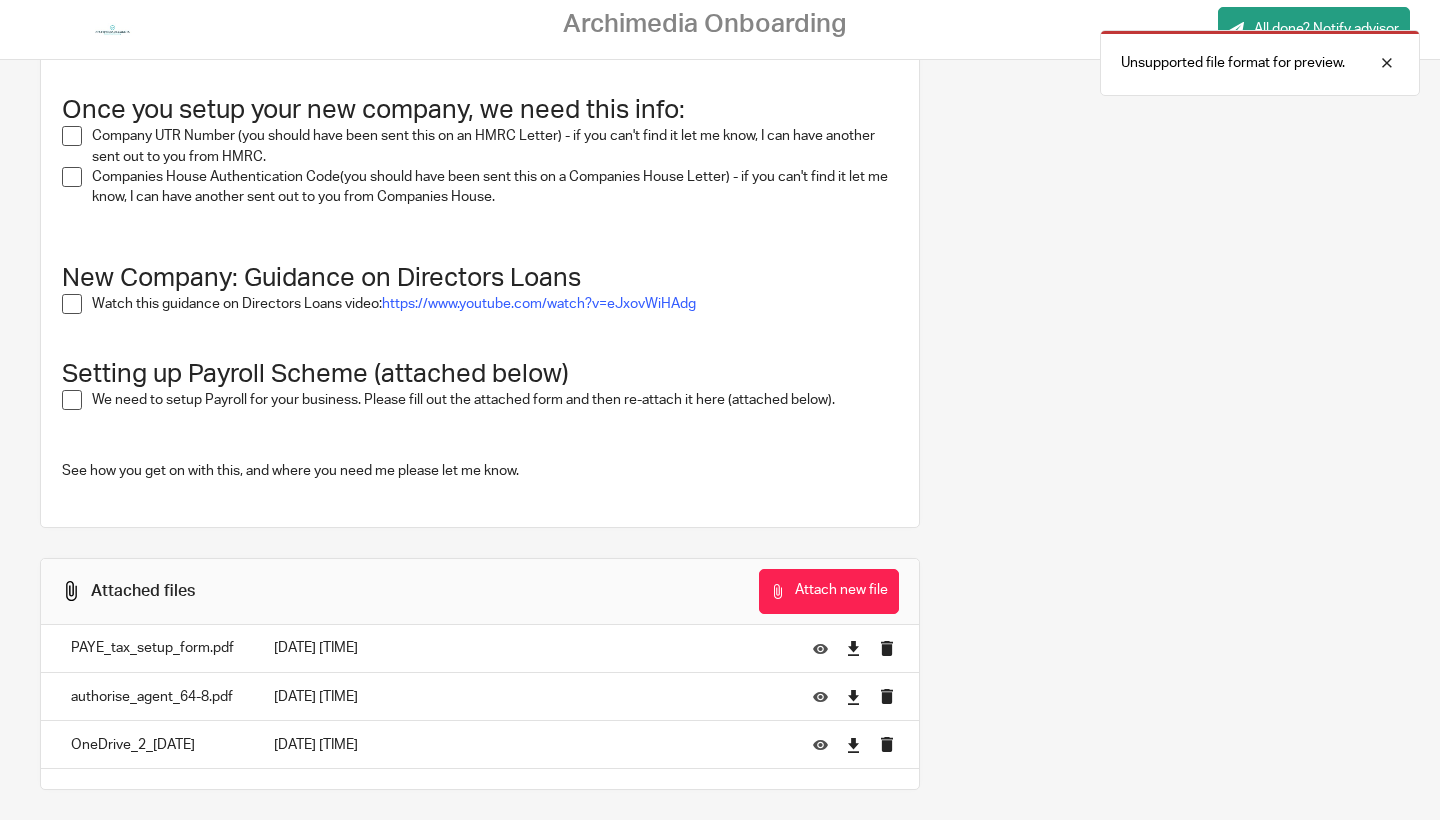 click on "OneDrive_2_06-08-2025" at bounding box center (152, 745) 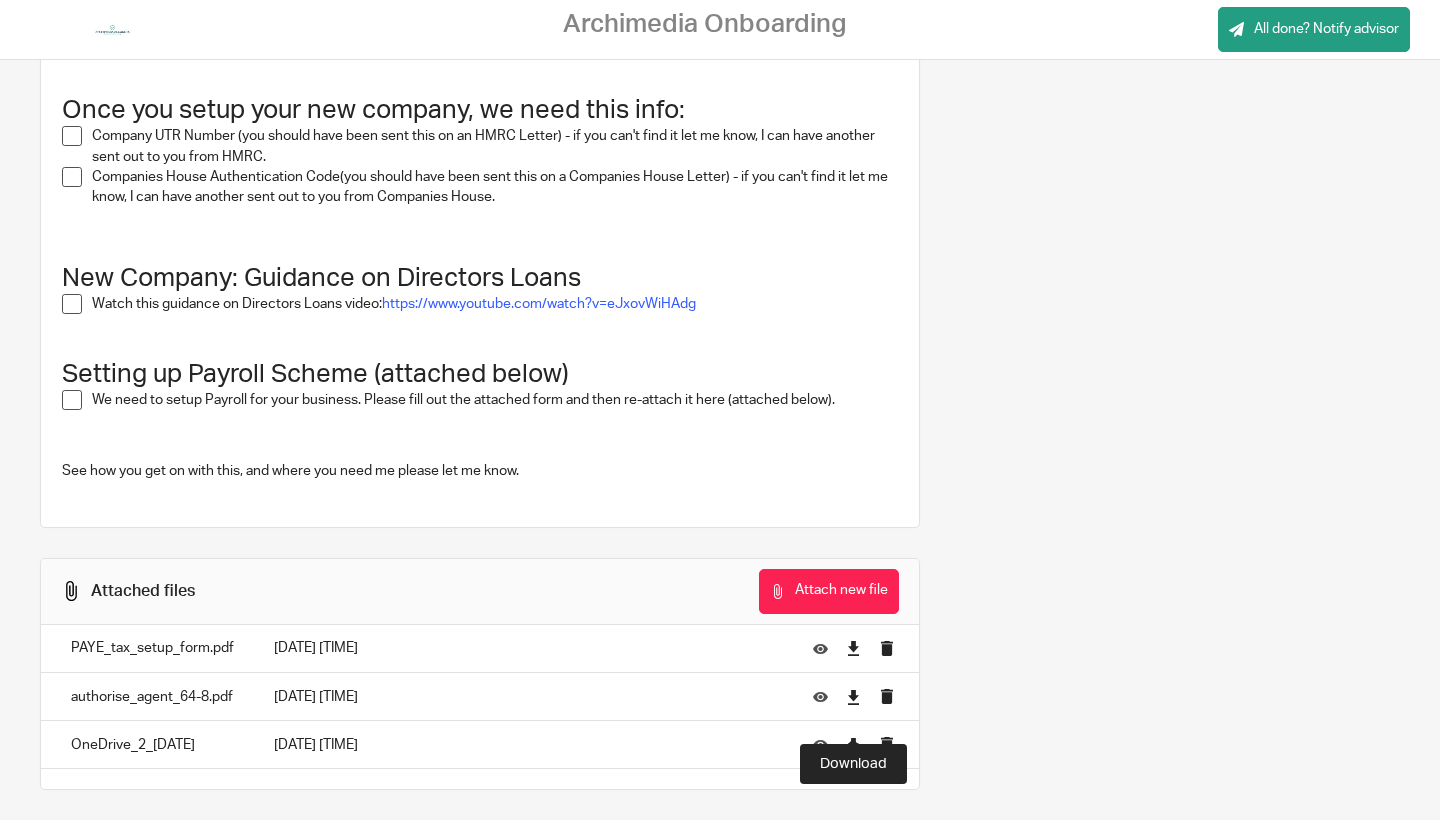 click at bounding box center [853, 745] 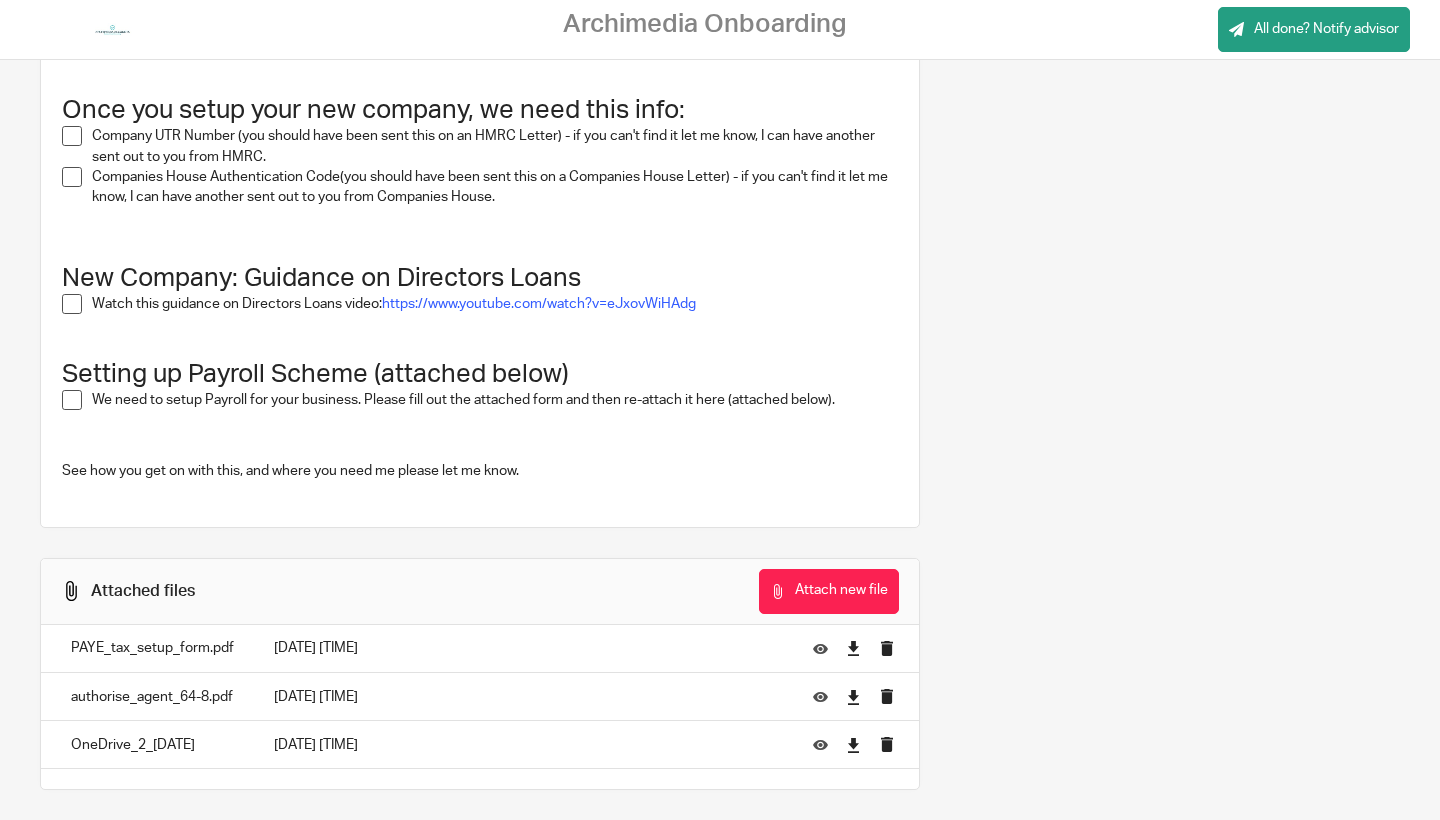 click at bounding box center [856, 745] 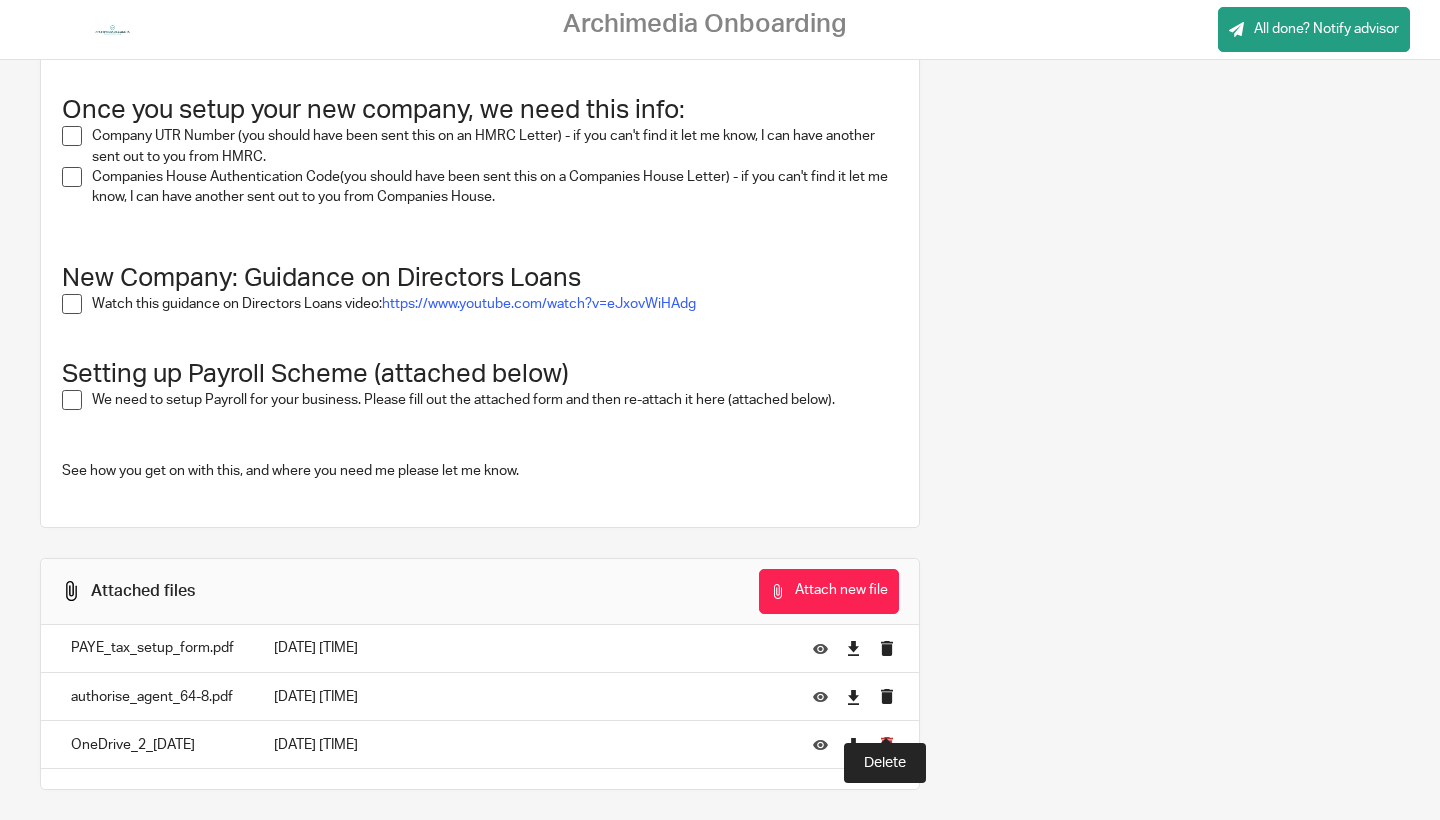 click at bounding box center (886, 744) 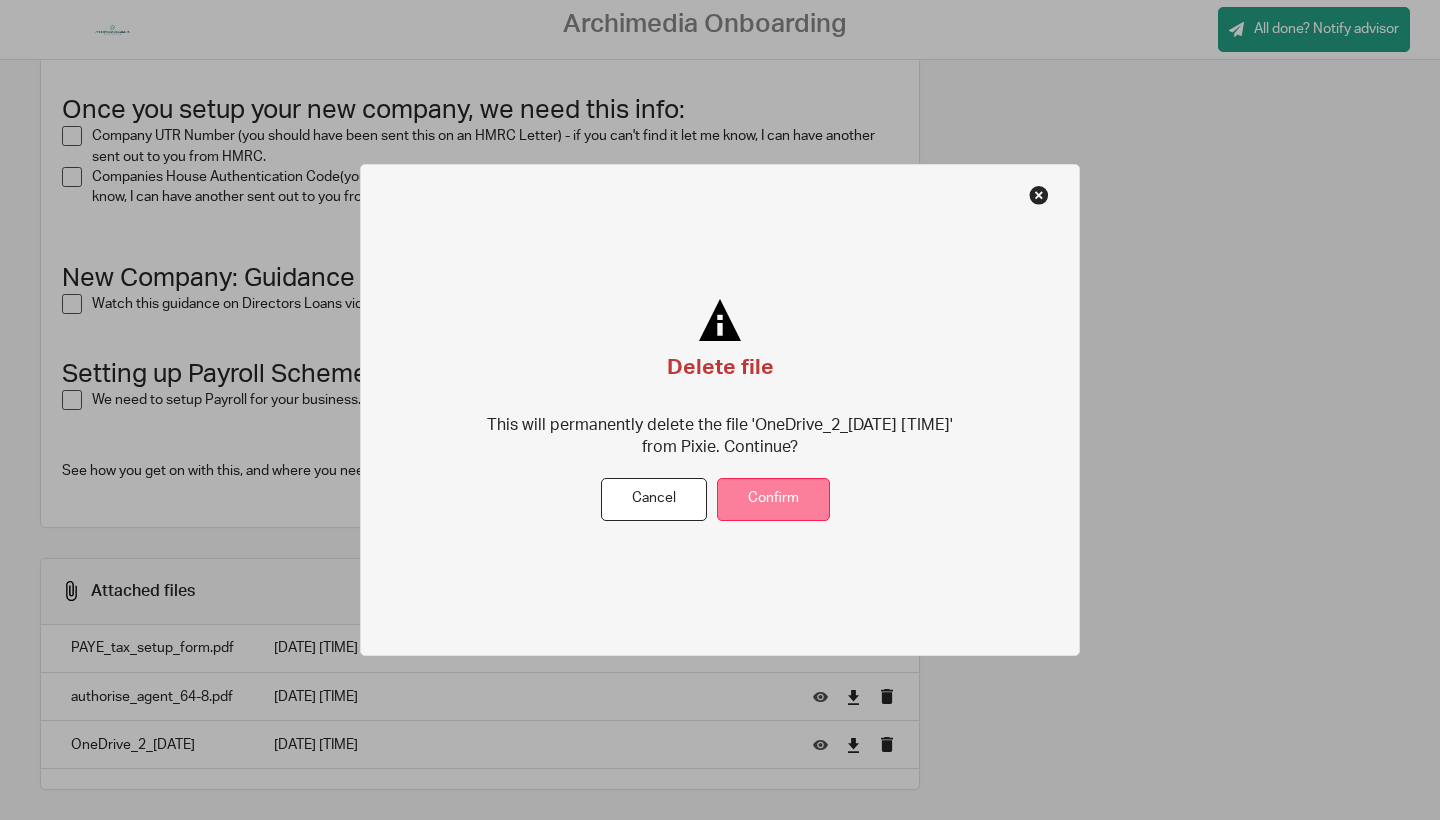 click on "Confirm" at bounding box center [773, 499] 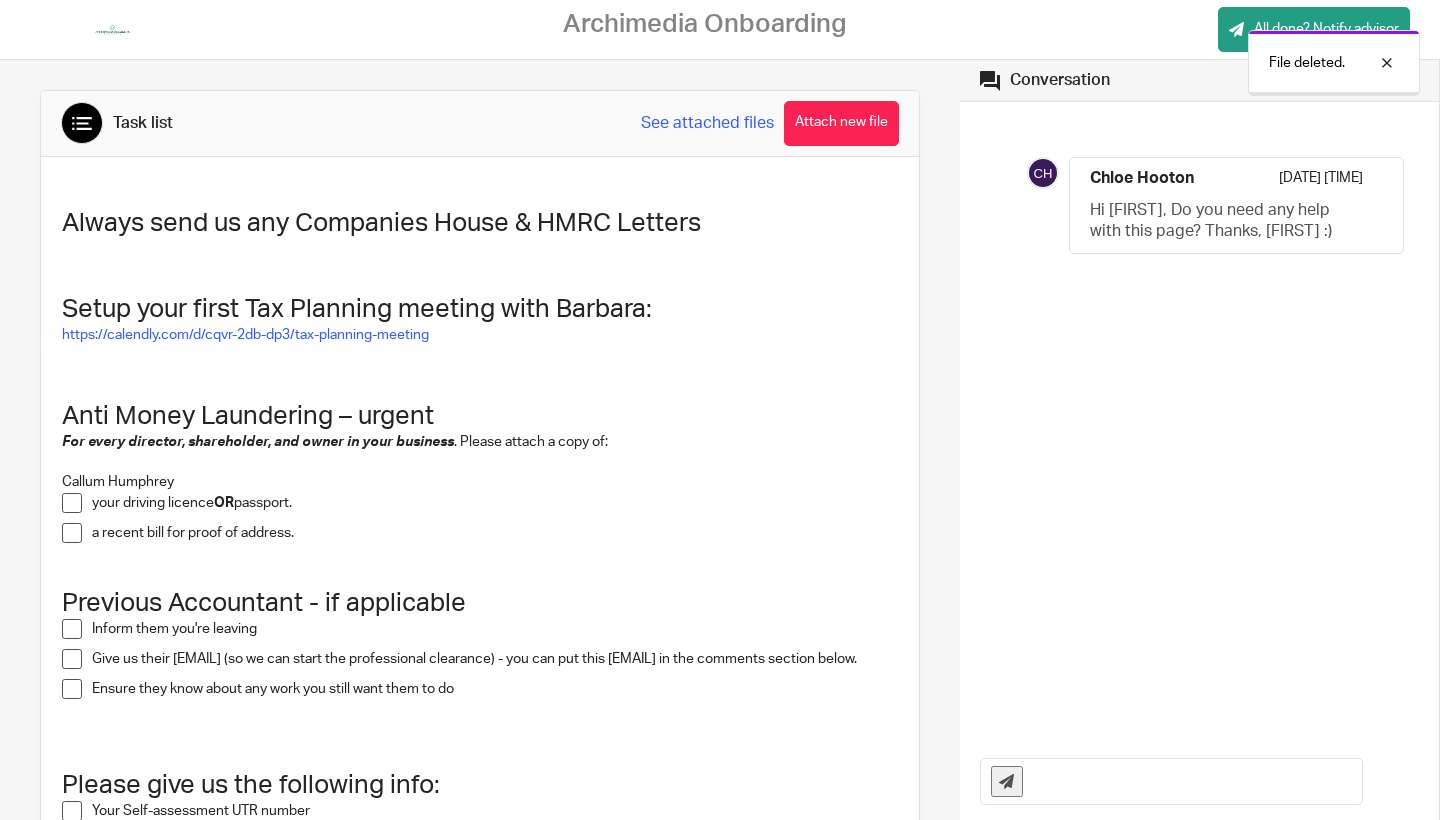 scroll, scrollTop: -1, scrollLeft: 0, axis: vertical 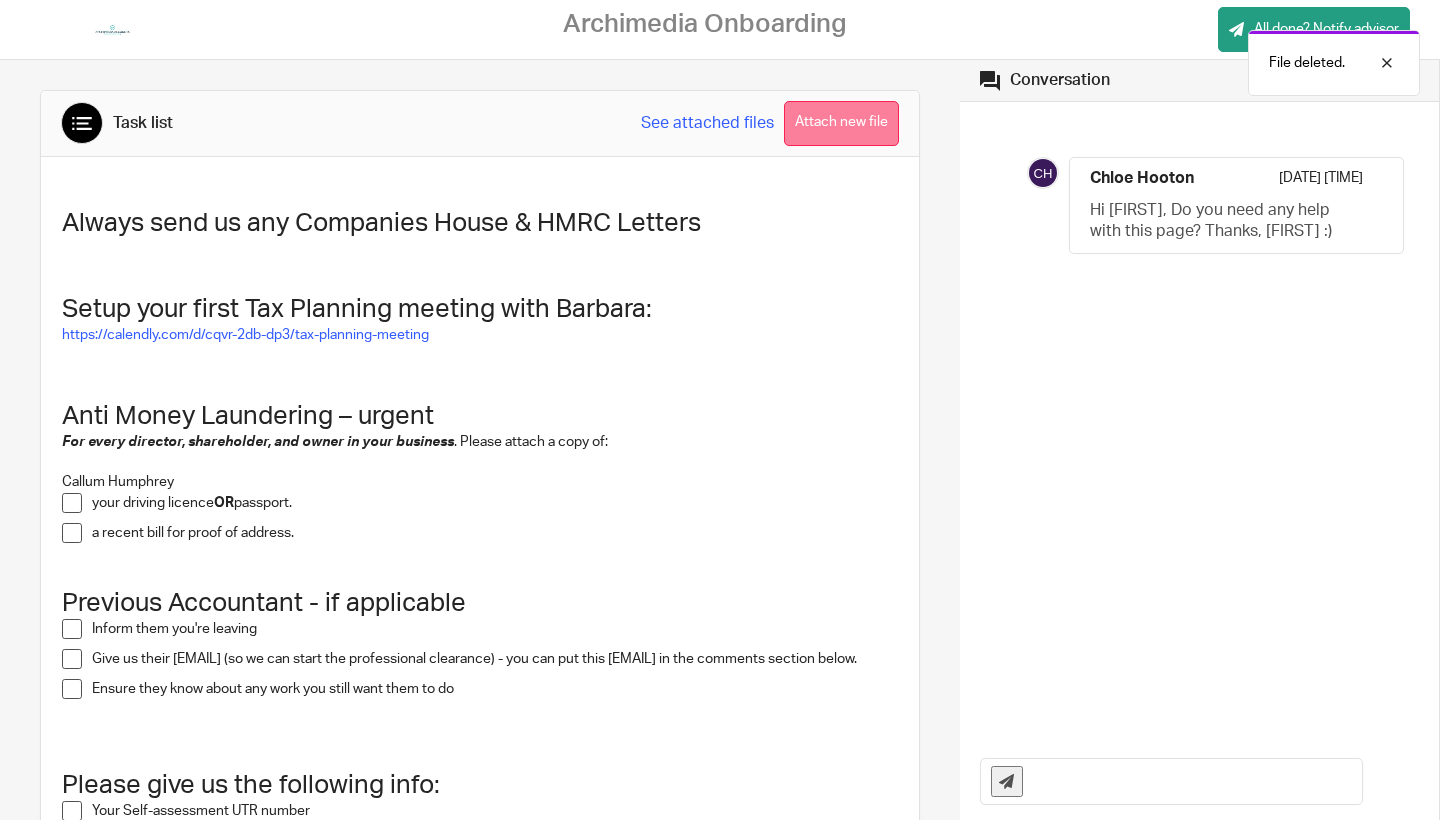 click on "Attach new file" at bounding box center (841, 123) 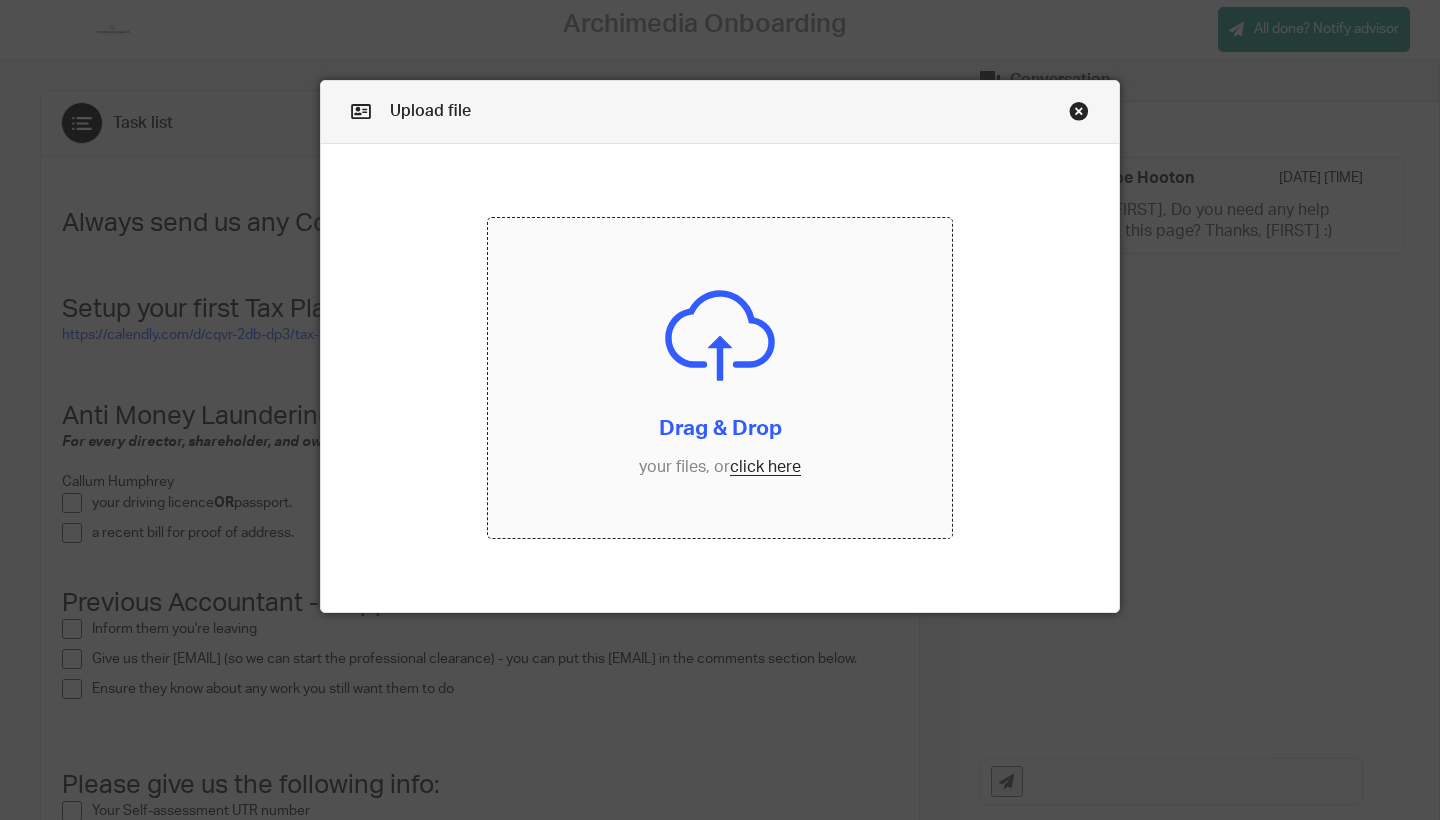 click at bounding box center (720, 378) 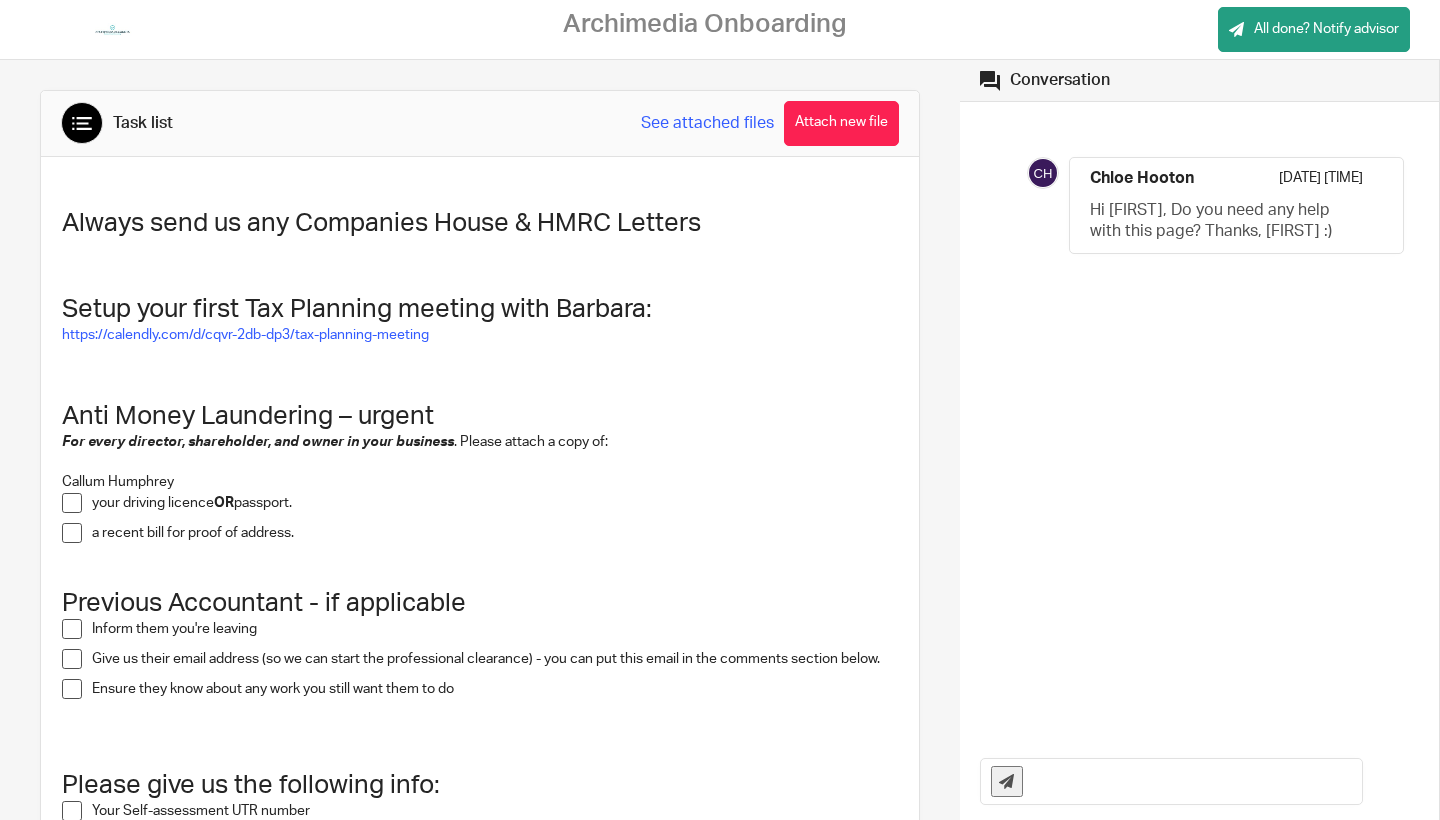 scroll, scrollTop: 0, scrollLeft: 0, axis: both 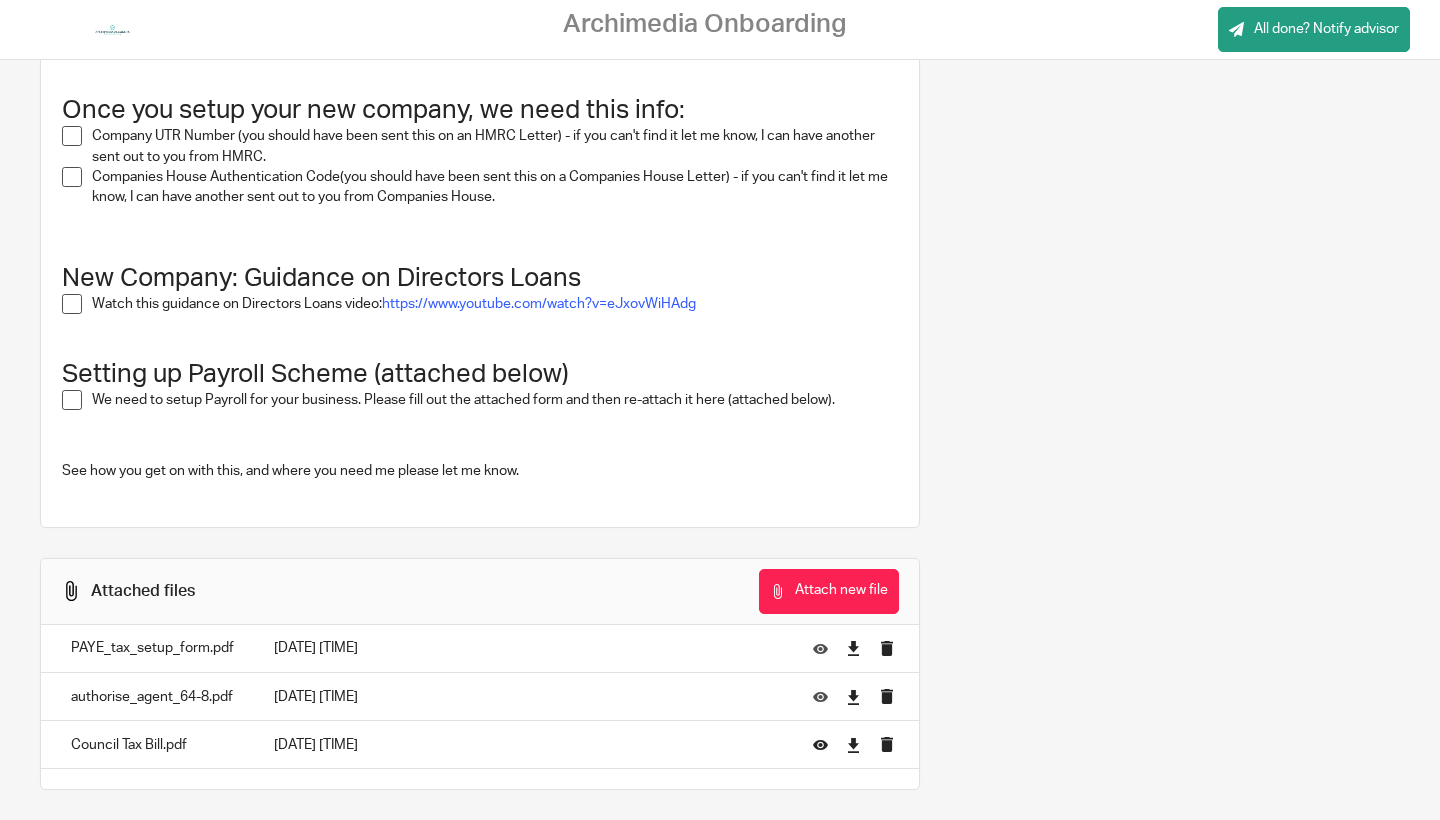 click at bounding box center [828, 744] 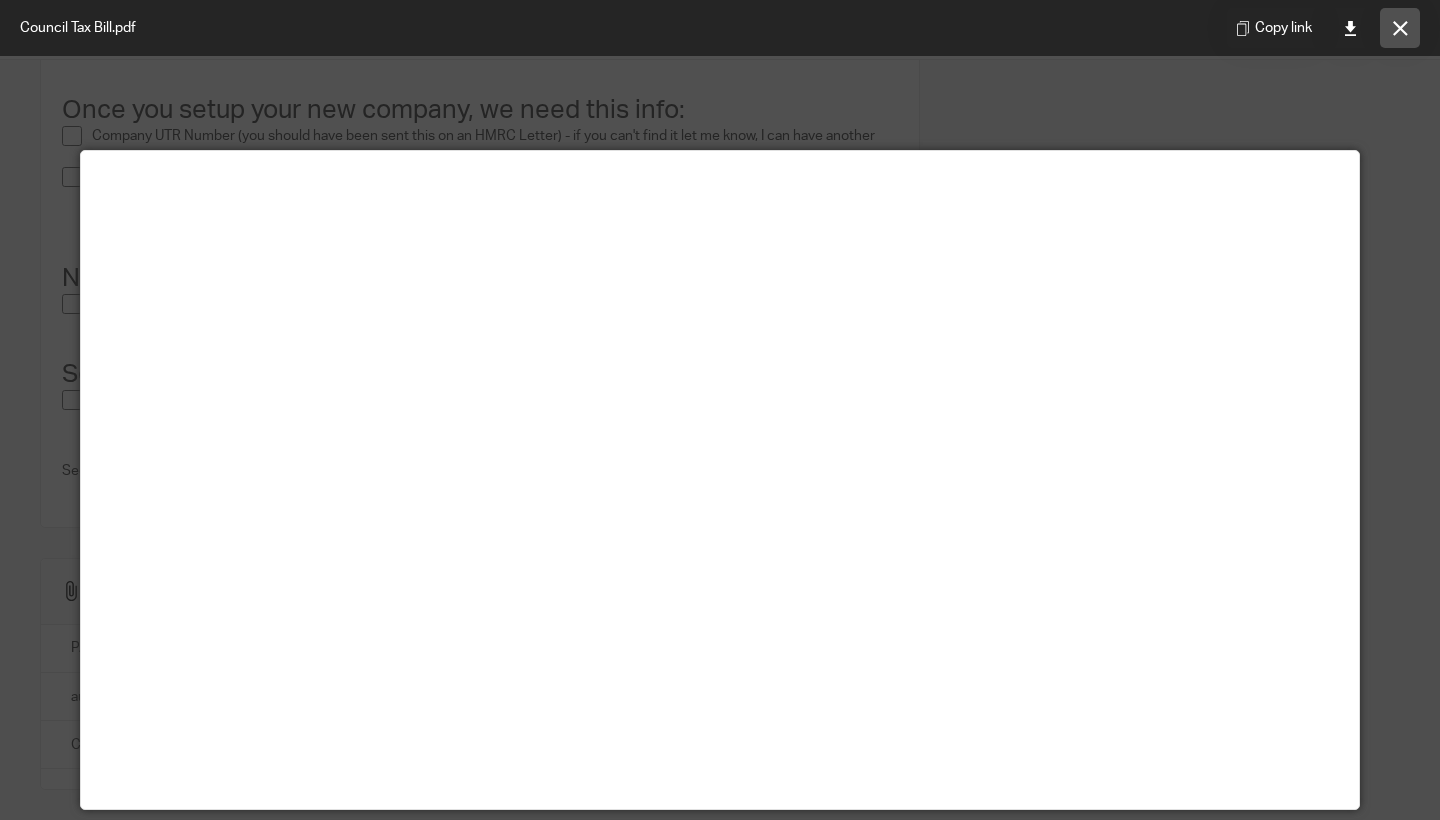 click at bounding box center (1400, 28) 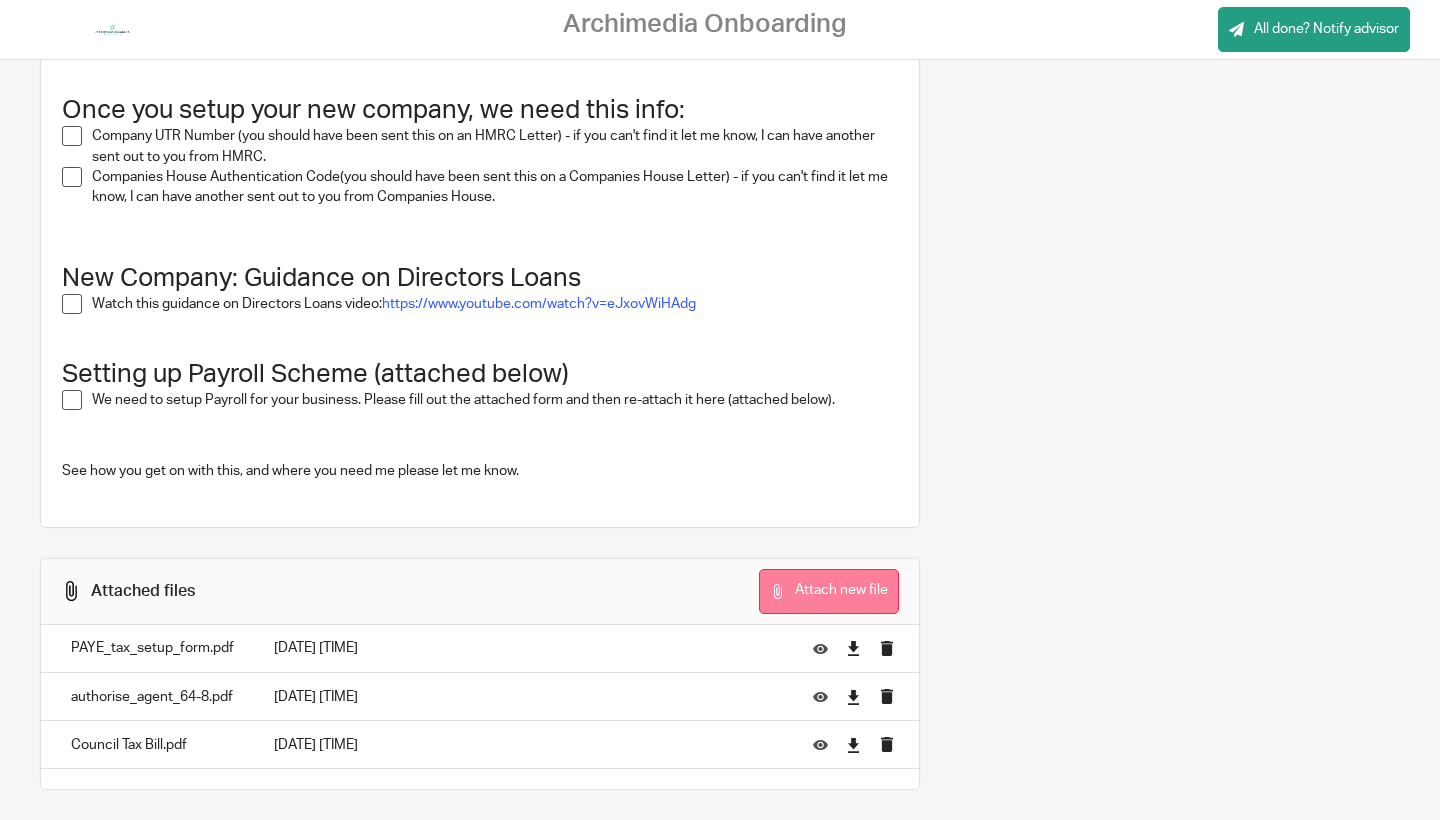 click on "Attach new file" at bounding box center (829, 591) 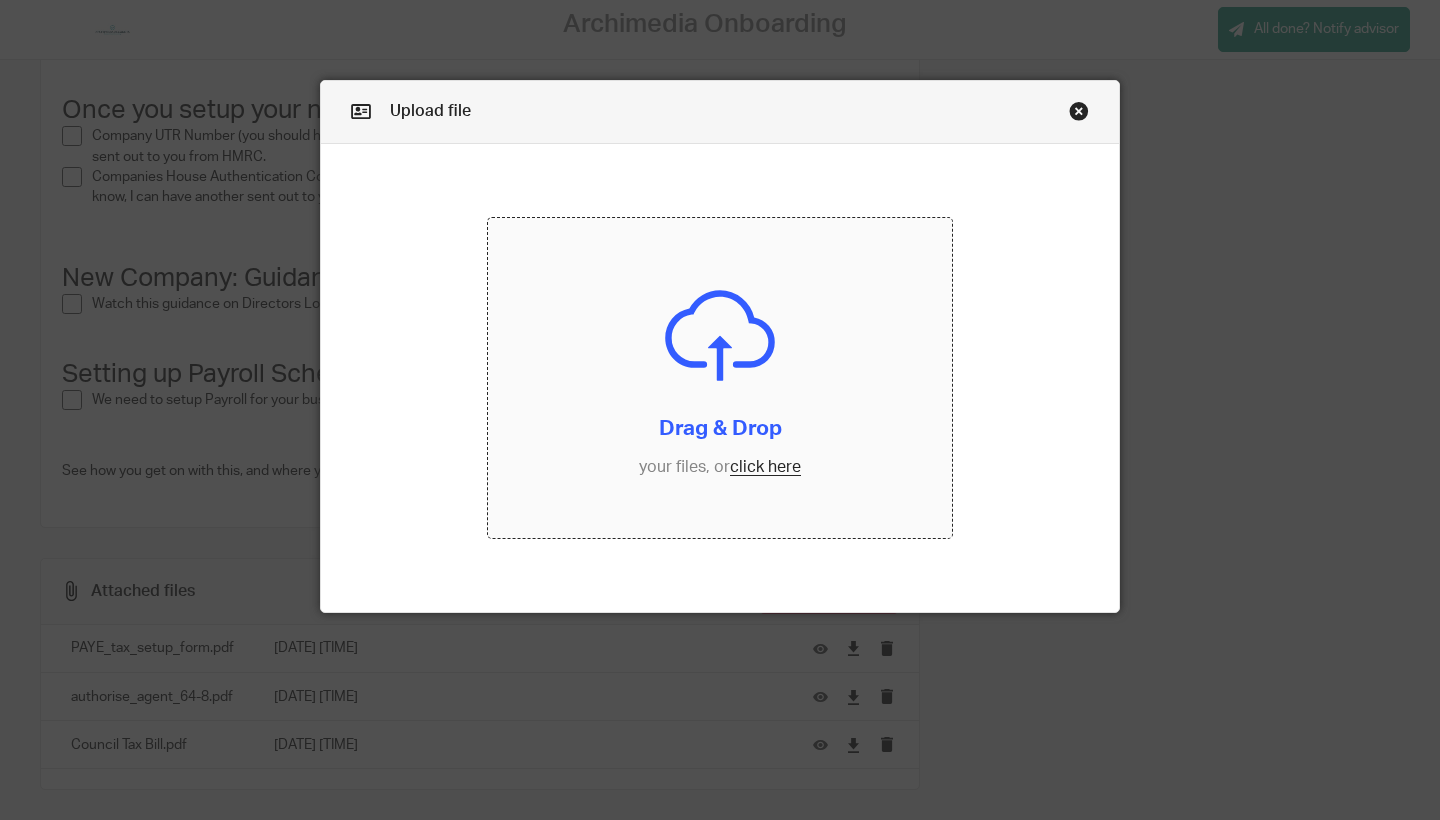 click at bounding box center [720, 378] 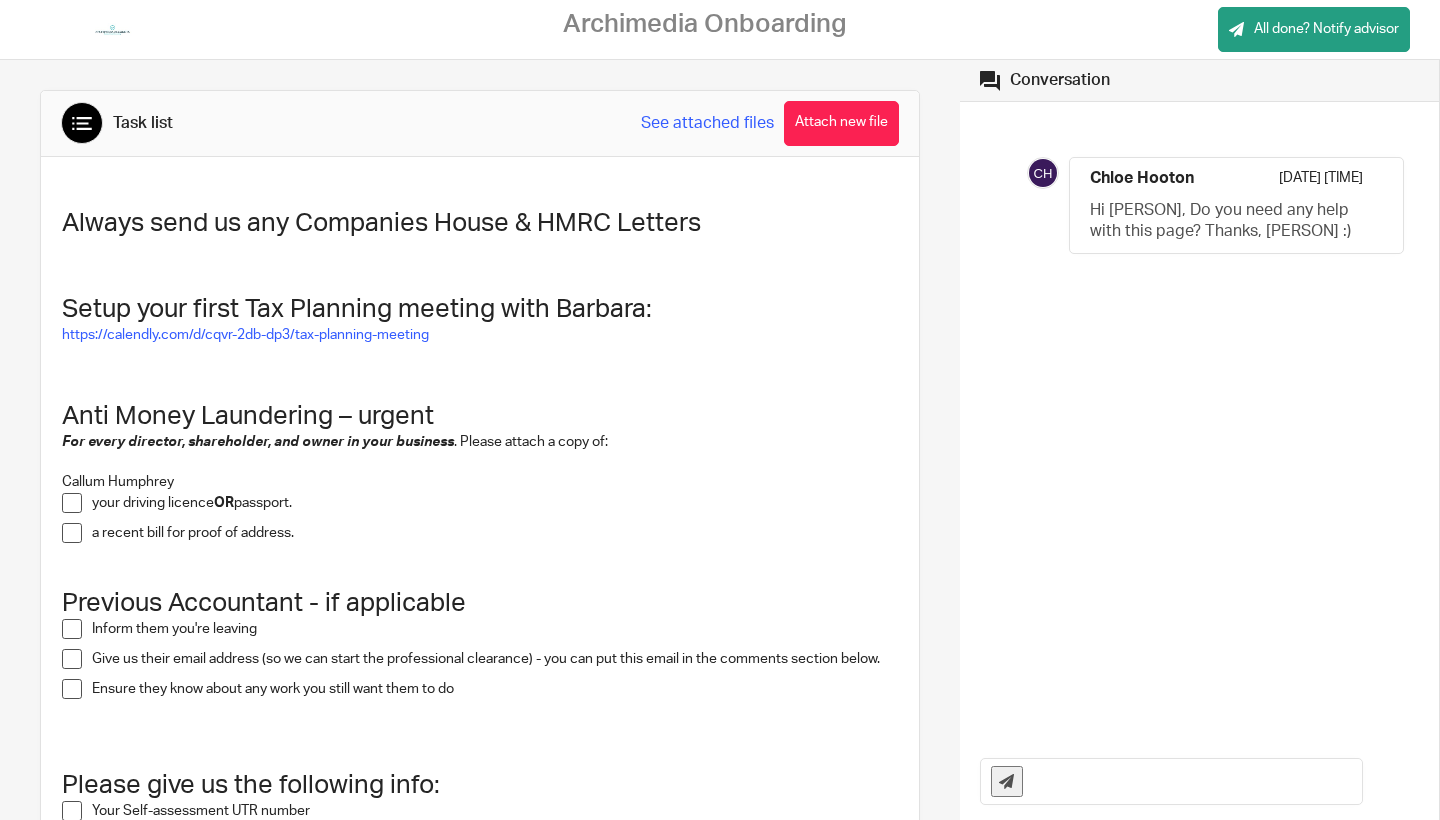 scroll, scrollTop: 0, scrollLeft: 0, axis: both 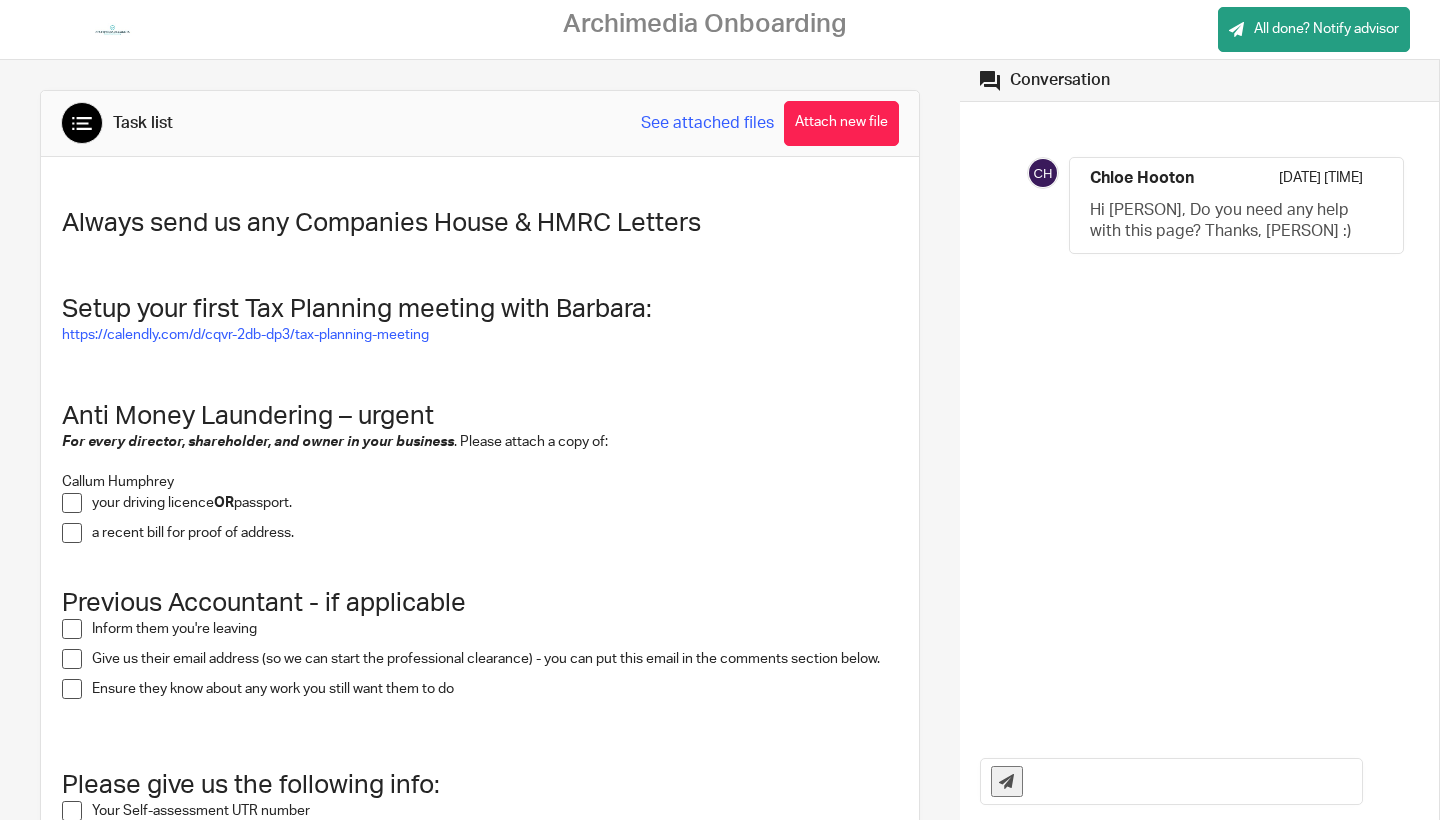 click at bounding box center [72, 503] 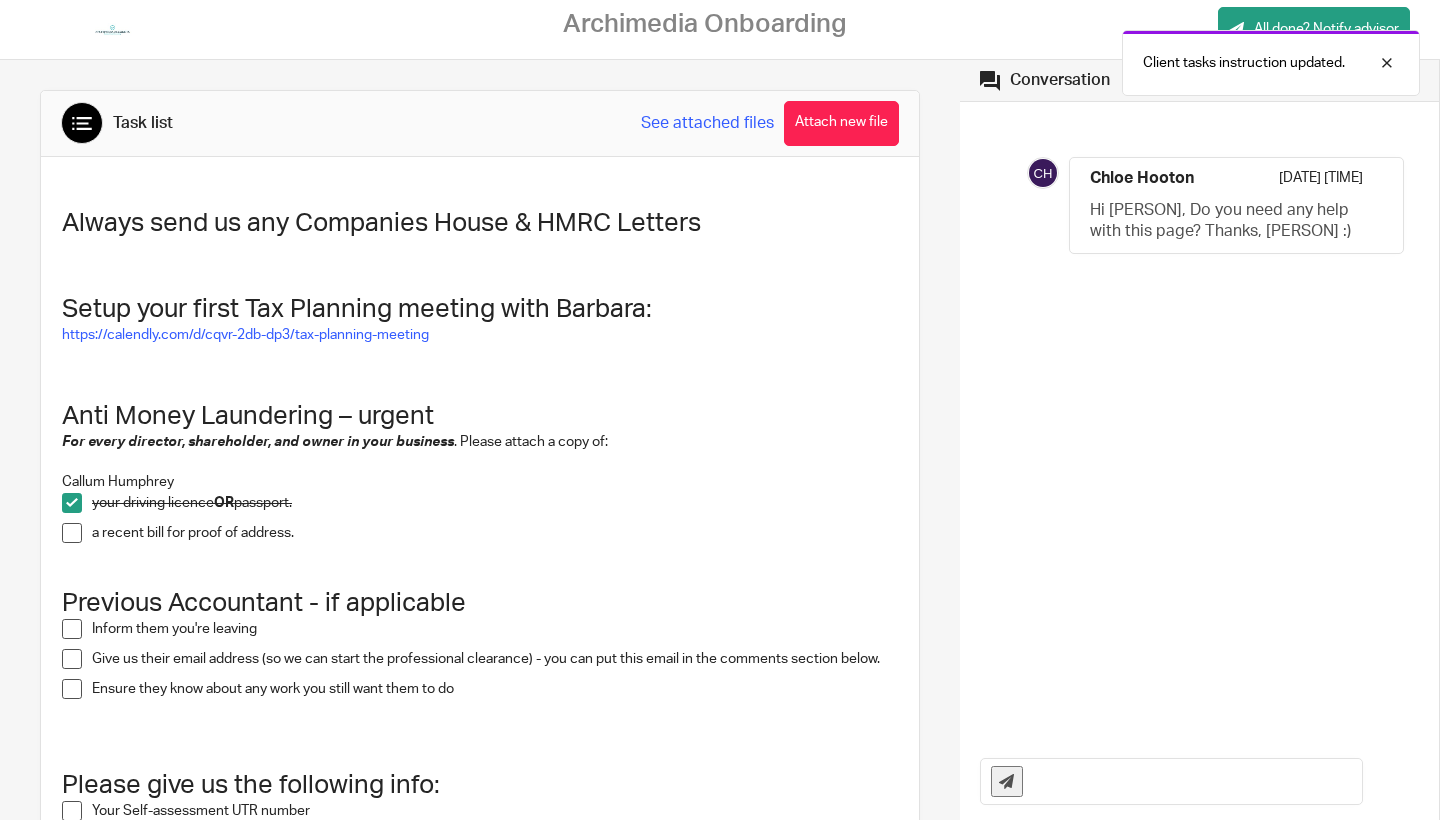 click at bounding box center (72, 533) 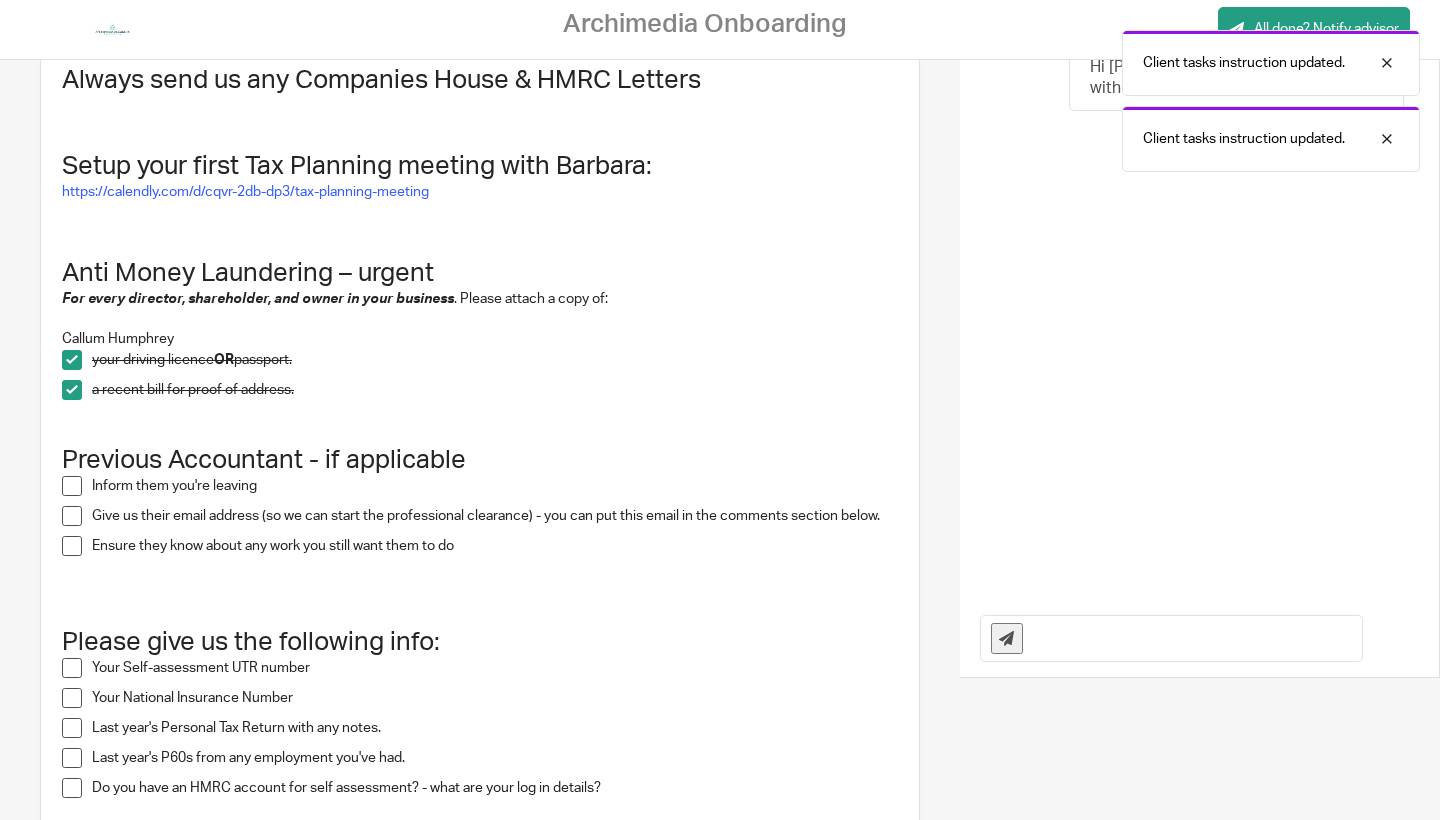 scroll, scrollTop: 145, scrollLeft: 0, axis: vertical 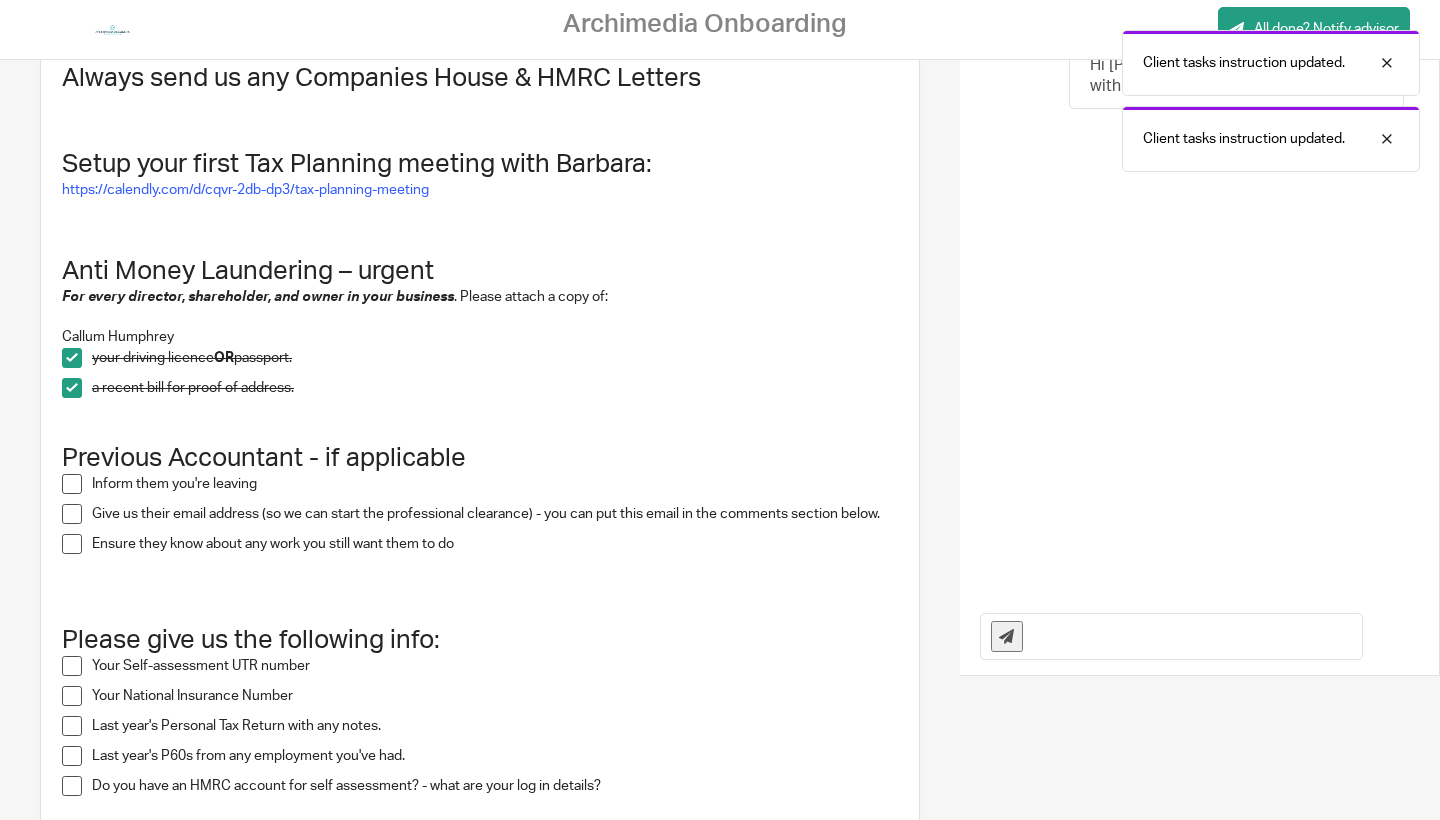 click at bounding box center (72, 484) 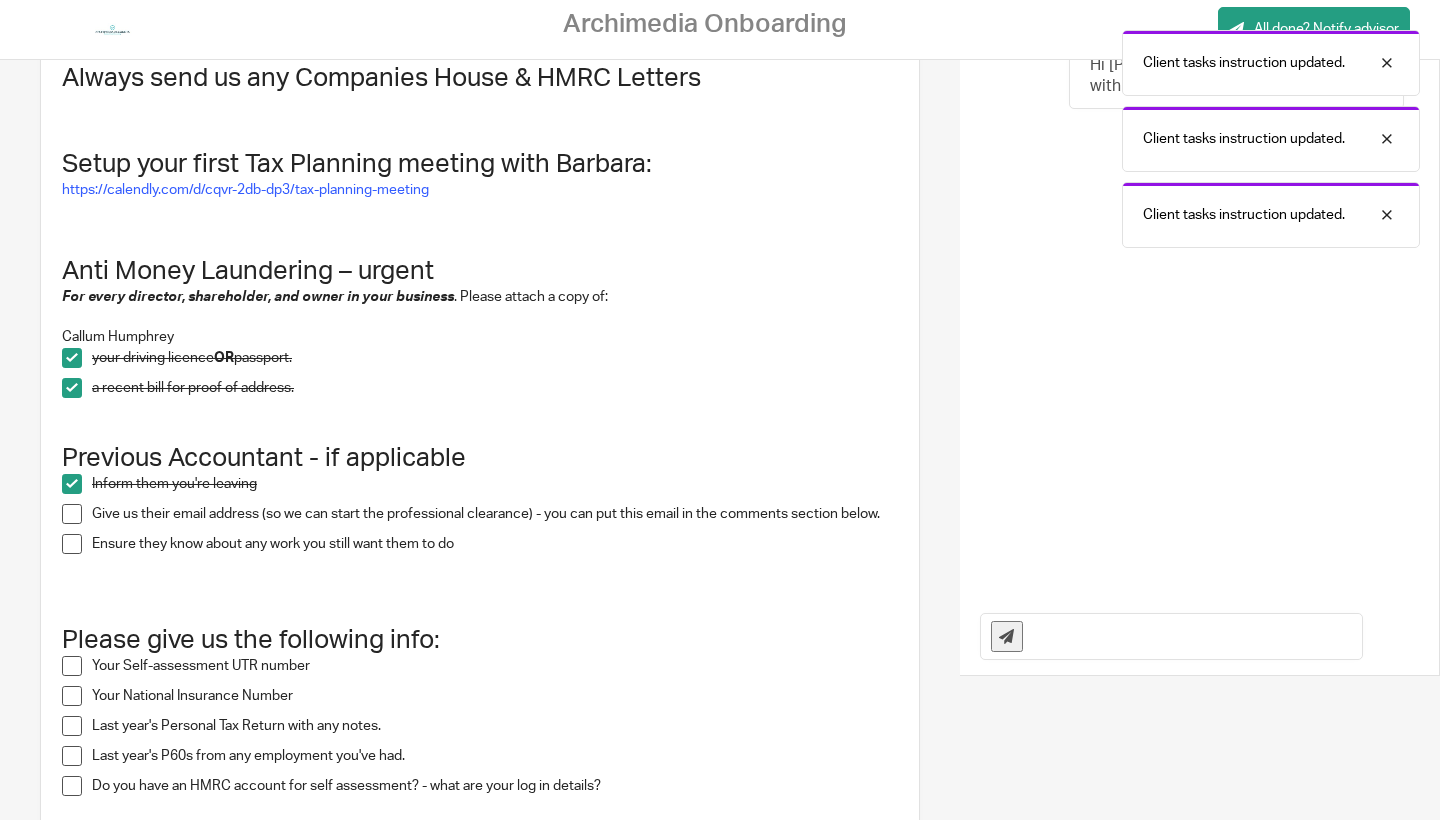 click at bounding box center [72, 514] 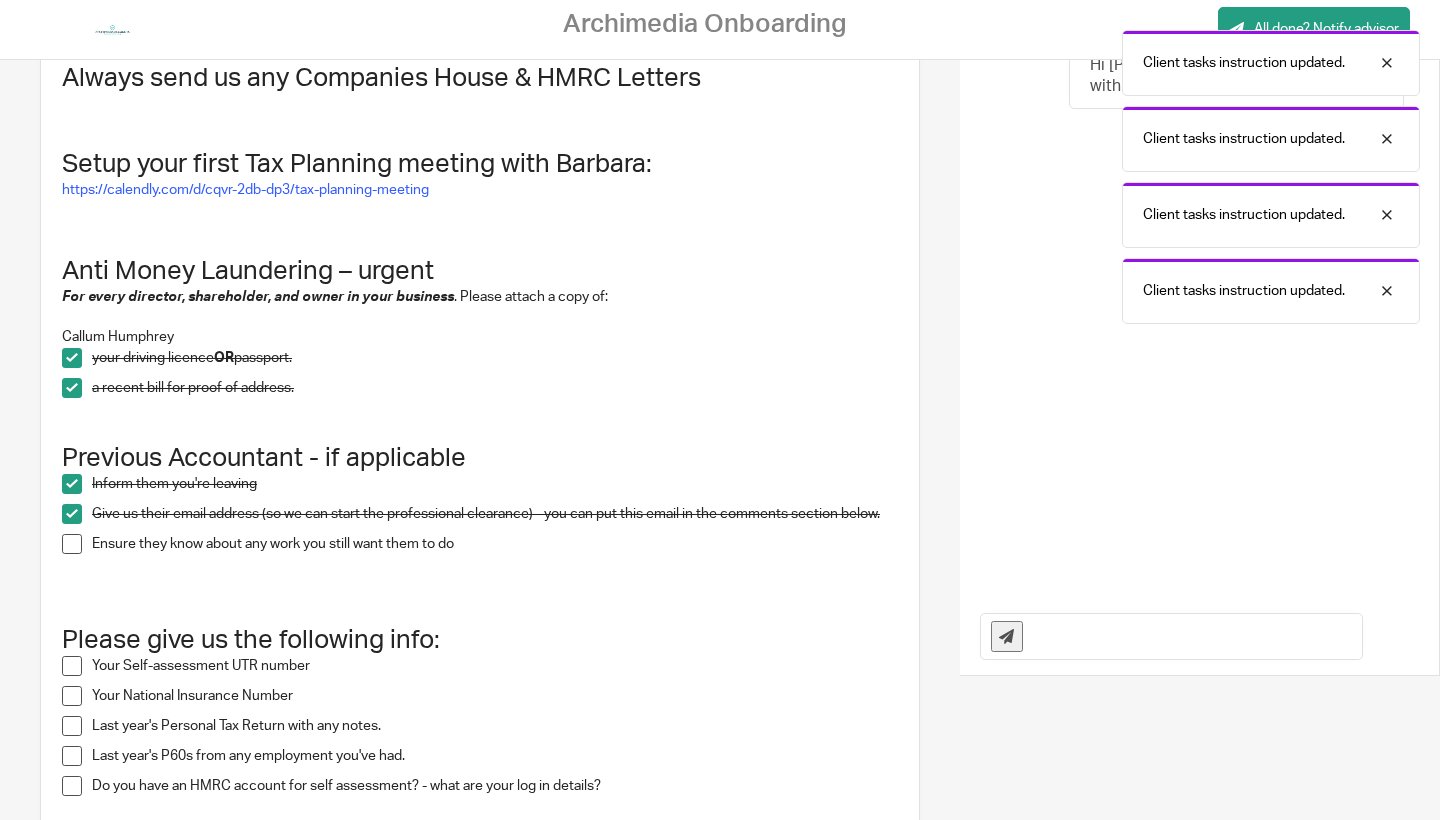 click at bounding box center [72, 544] 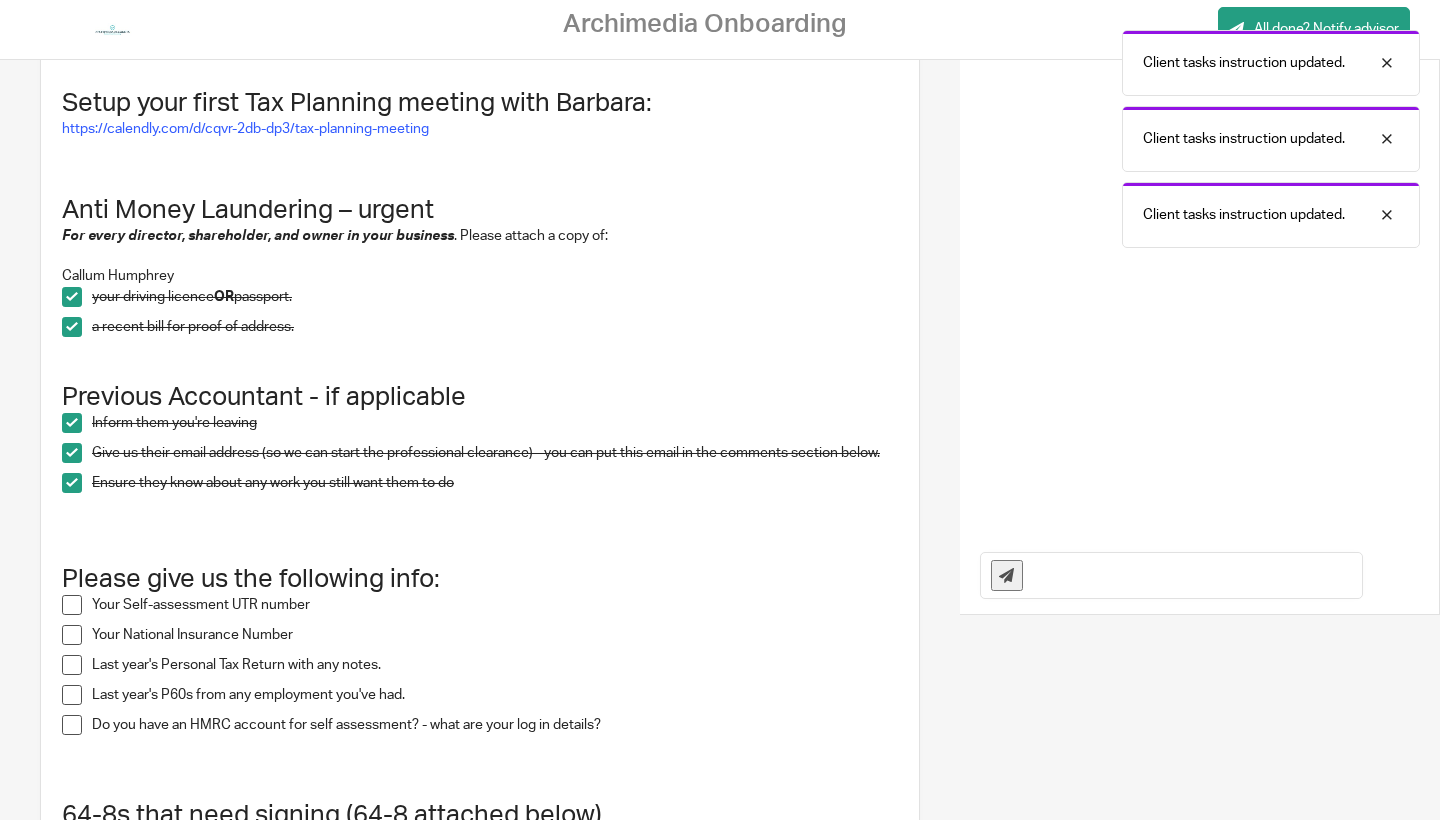 scroll, scrollTop: 208, scrollLeft: 0, axis: vertical 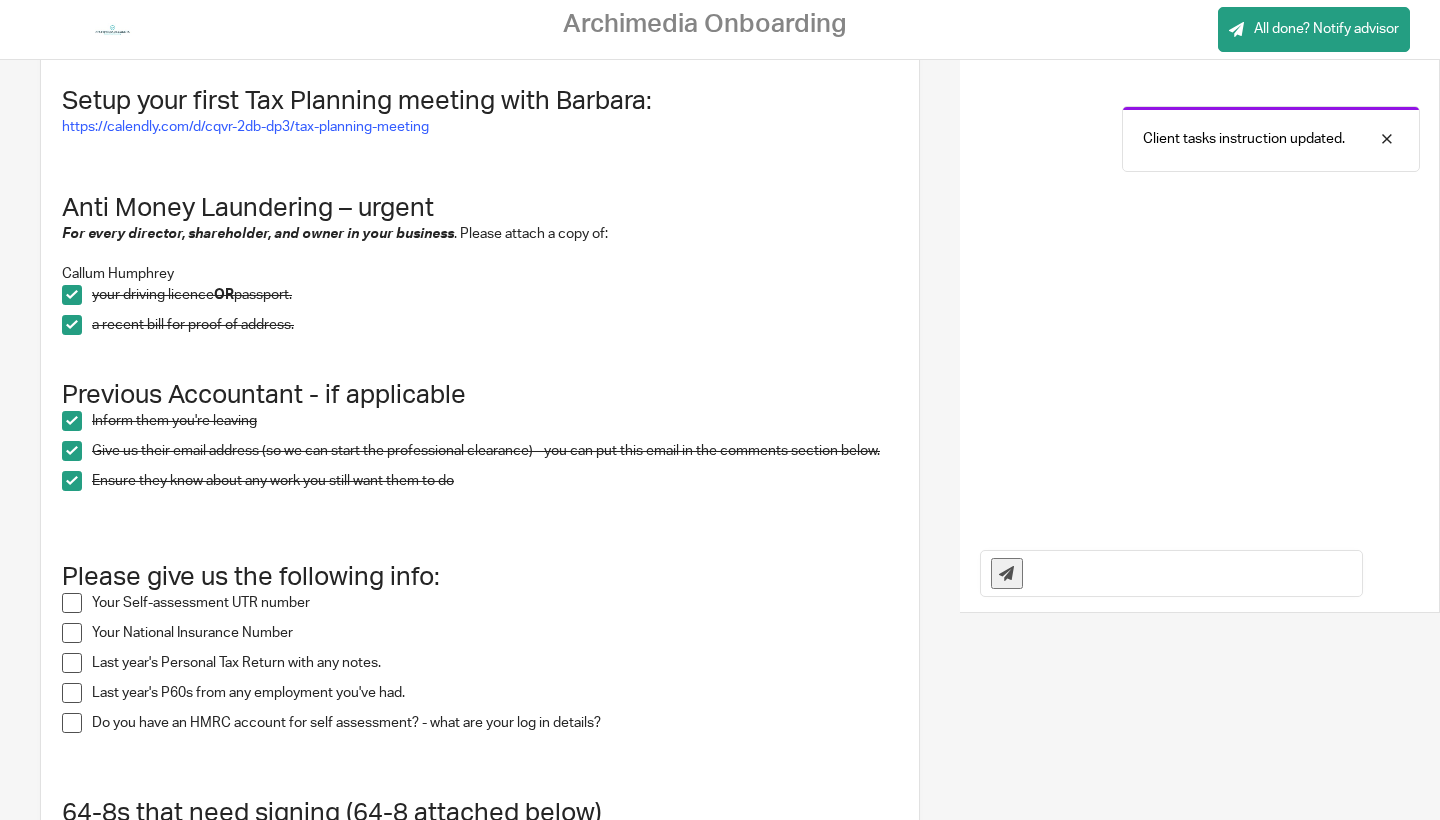 click at bounding box center [72, 421] 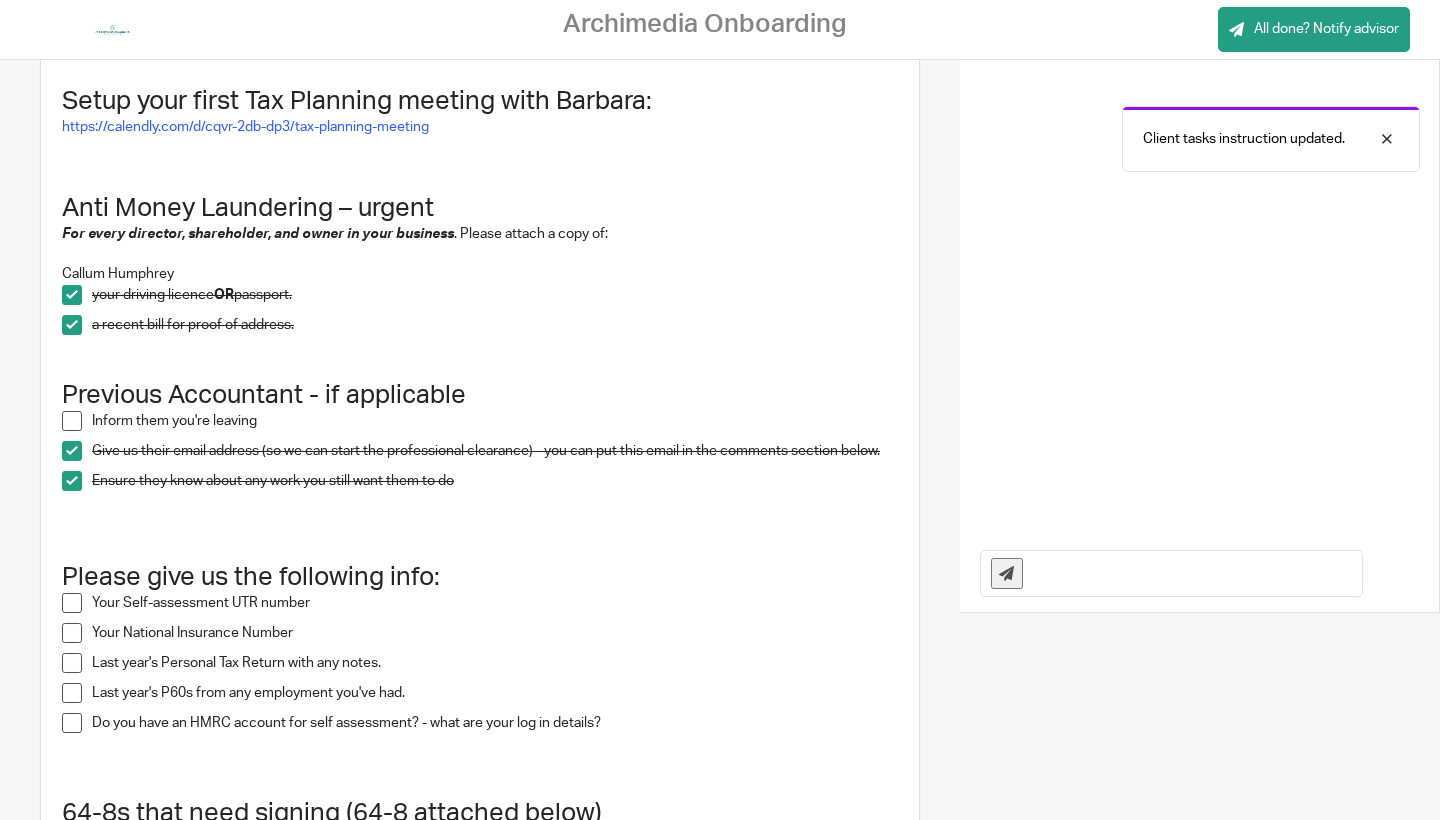 click at bounding box center (72, 451) 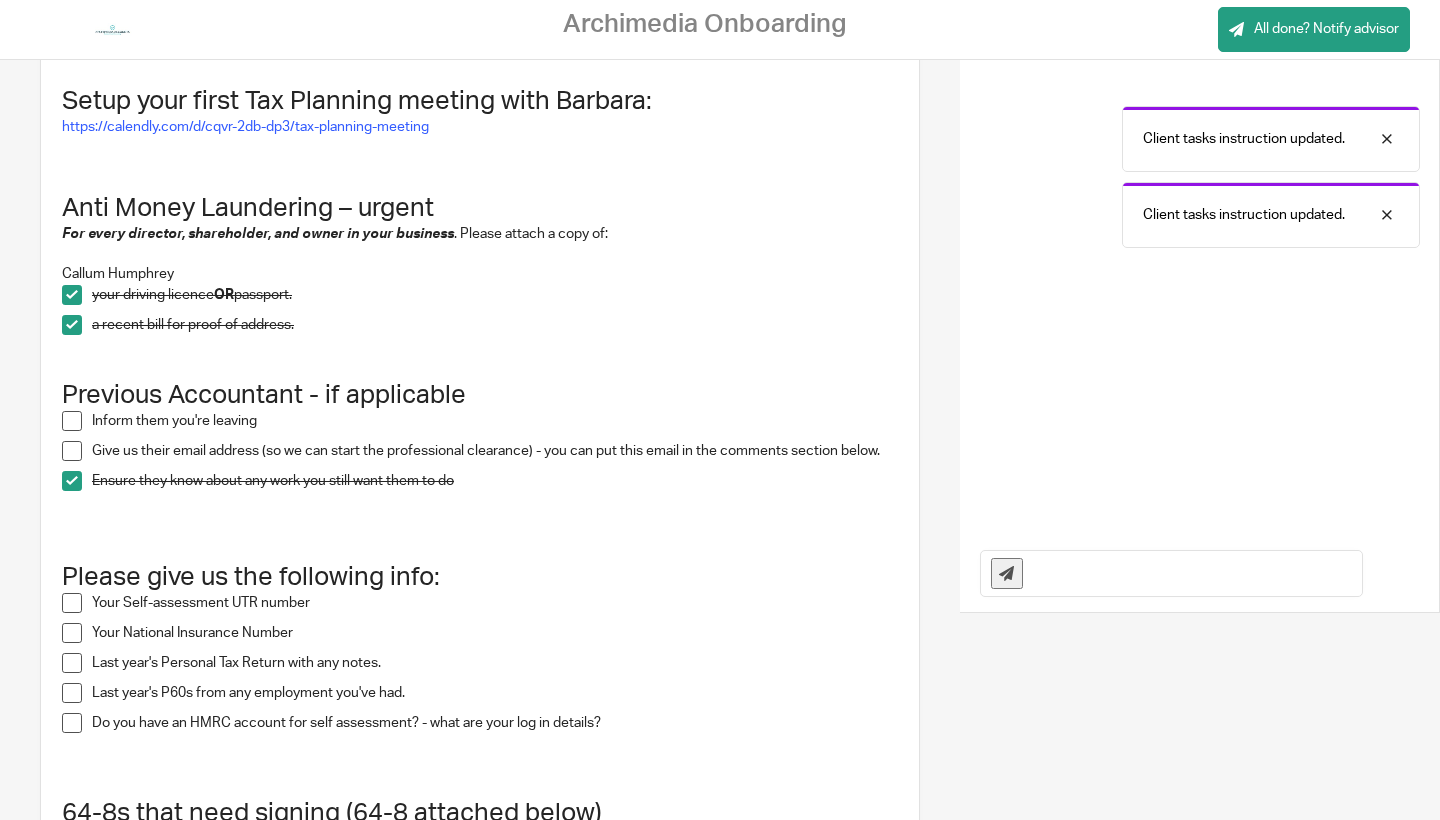 click at bounding box center [72, 481] 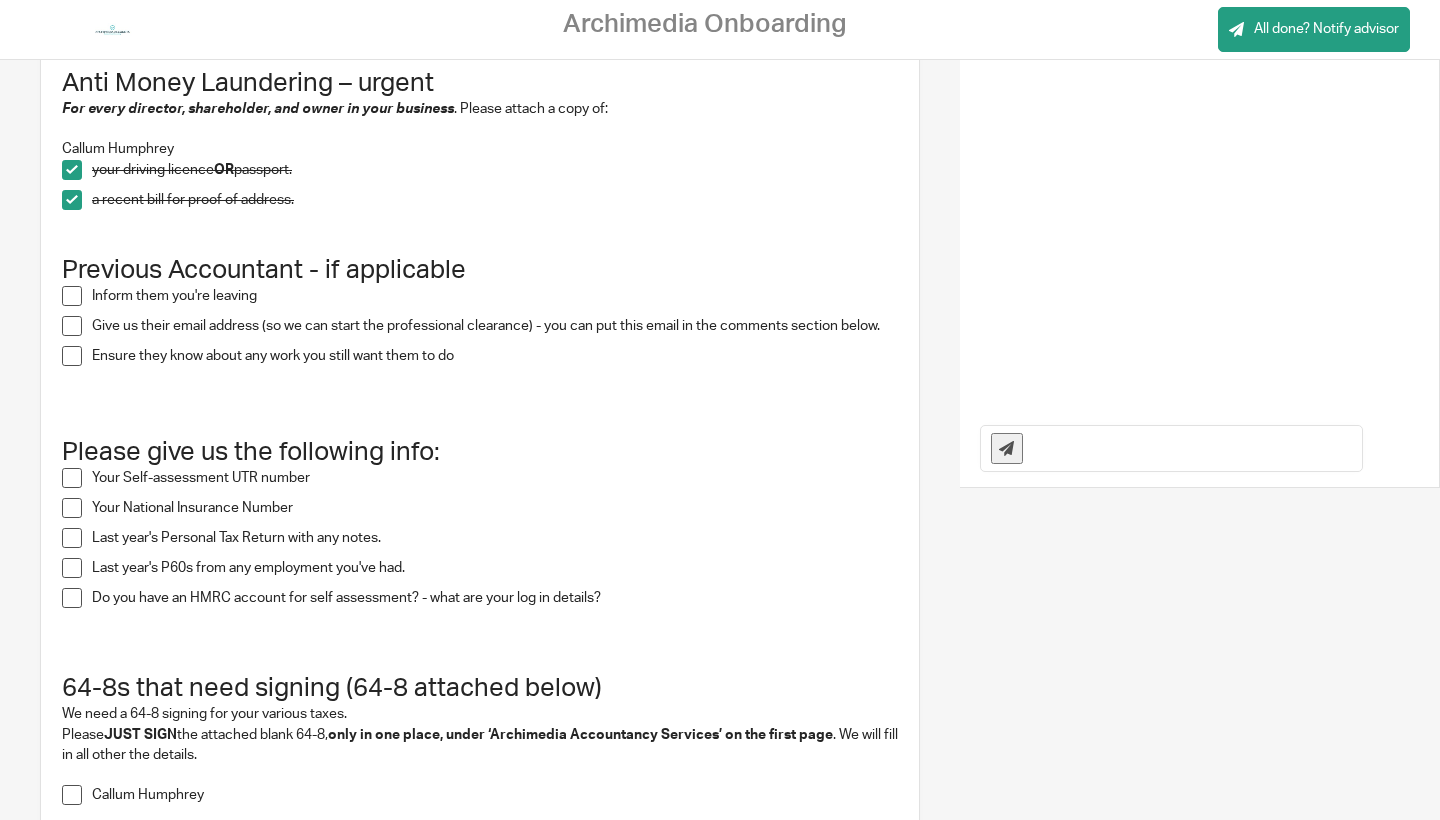 scroll, scrollTop: 335, scrollLeft: 0, axis: vertical 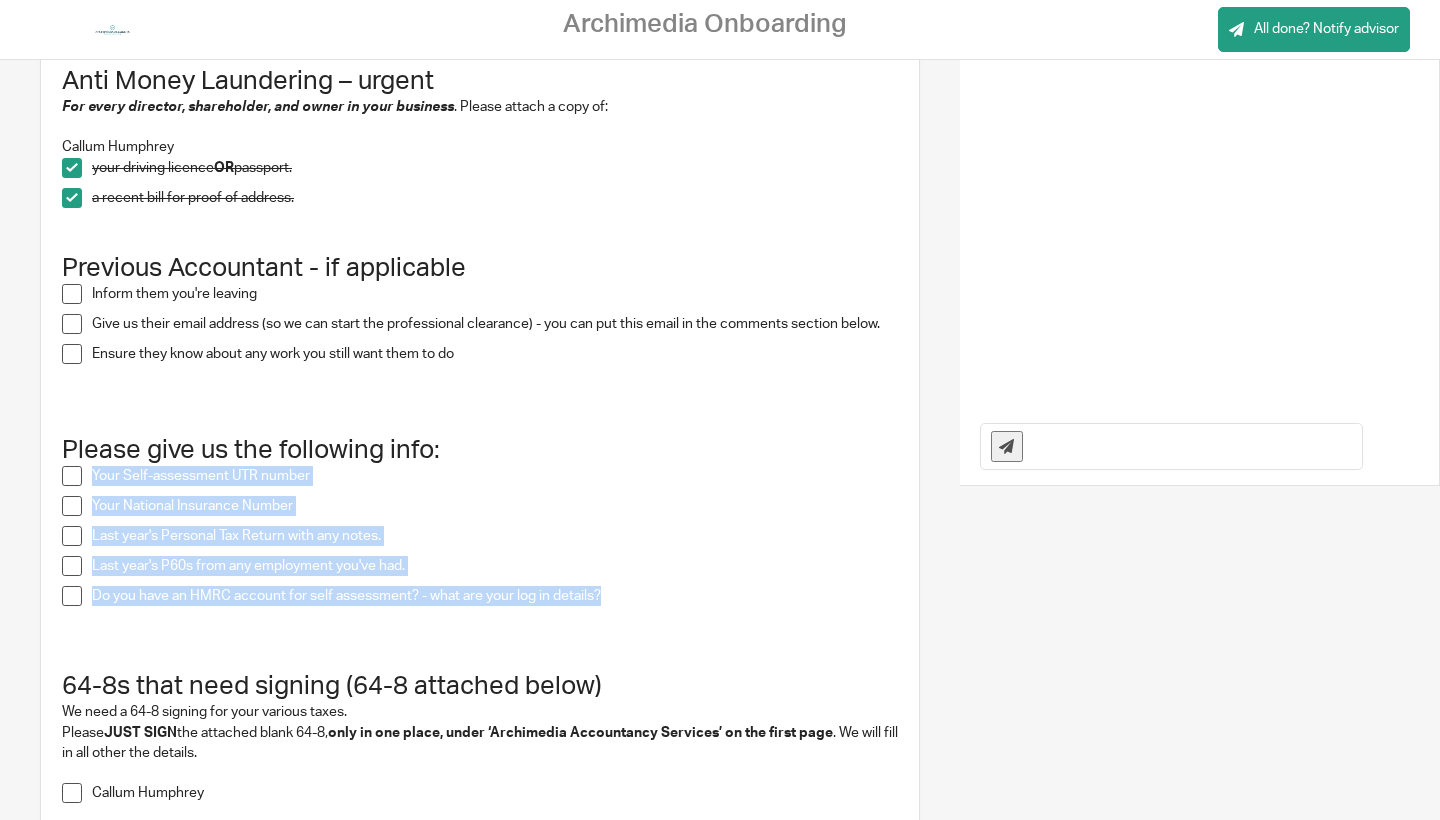 drag, startPoint x: 93, startPoint y: 464, endPoint x: 608, endPoint y: 594, distance: 531.1544 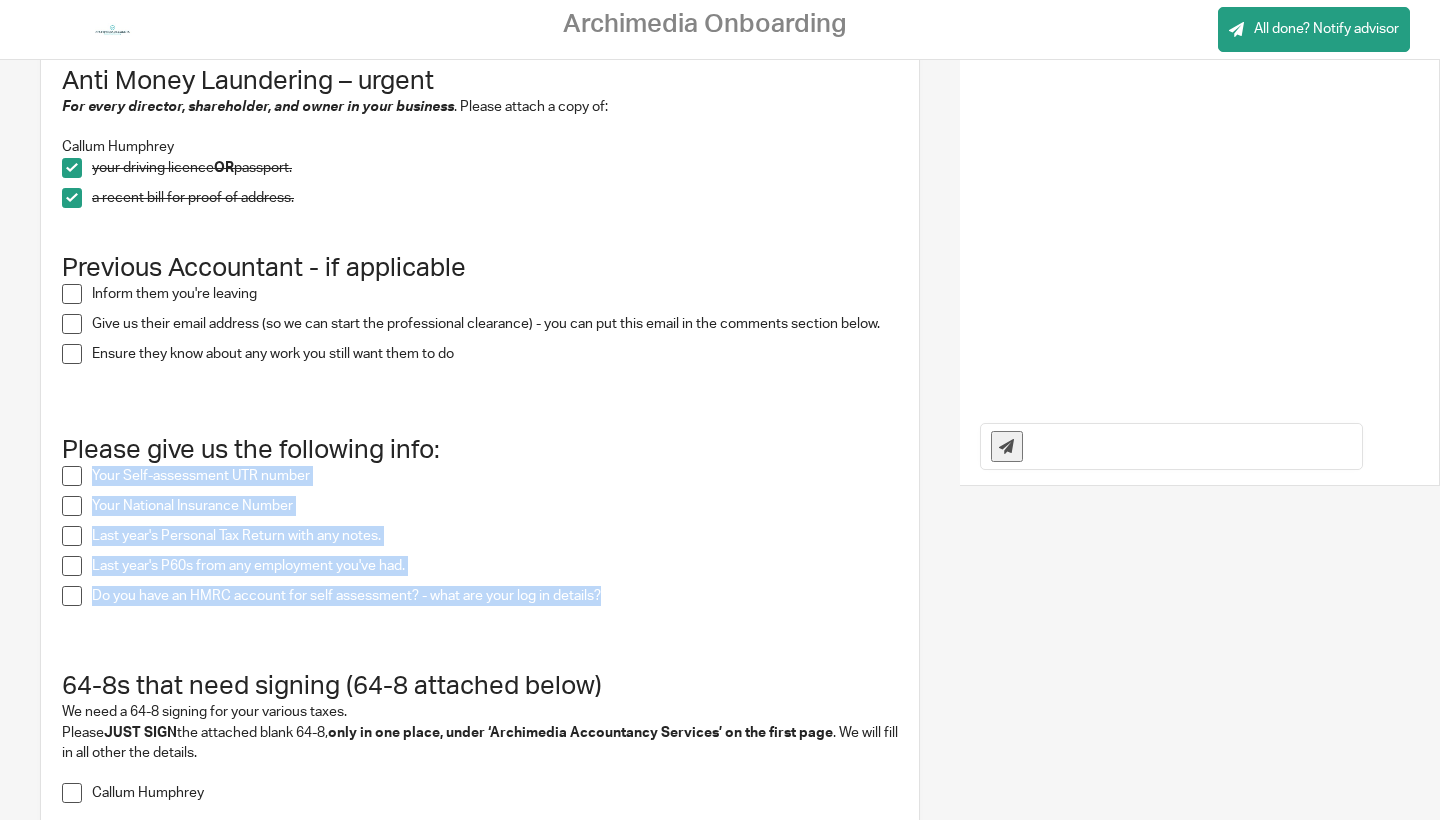 click on "Your Self-assessment UTR number   Your National Insurance Number   Last year's Personal Tax Return with any notes.   Last year's P60s from any employment you've had.   Do you have an HMRC account for self assessment? - what are your log in details?" at bounding box center (480, 541) 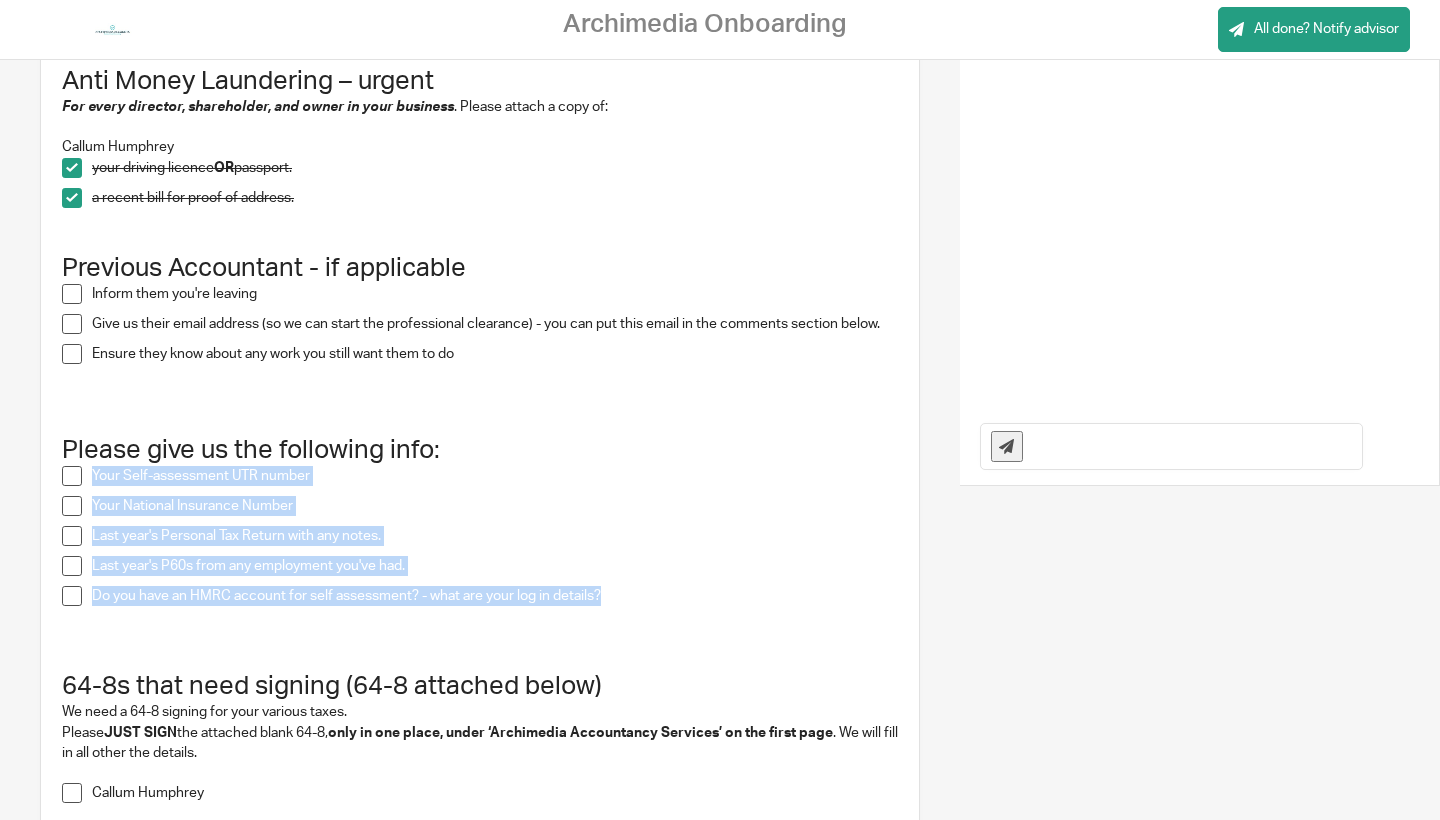 copy on "Your Self-assessment UTR number   Your National Insurance Number   Last year's Personal Tax Return with any notes.   Last year's P60s from any employment you've had.   Do you have an HMRC account for self assessment? - what are your log in details?" 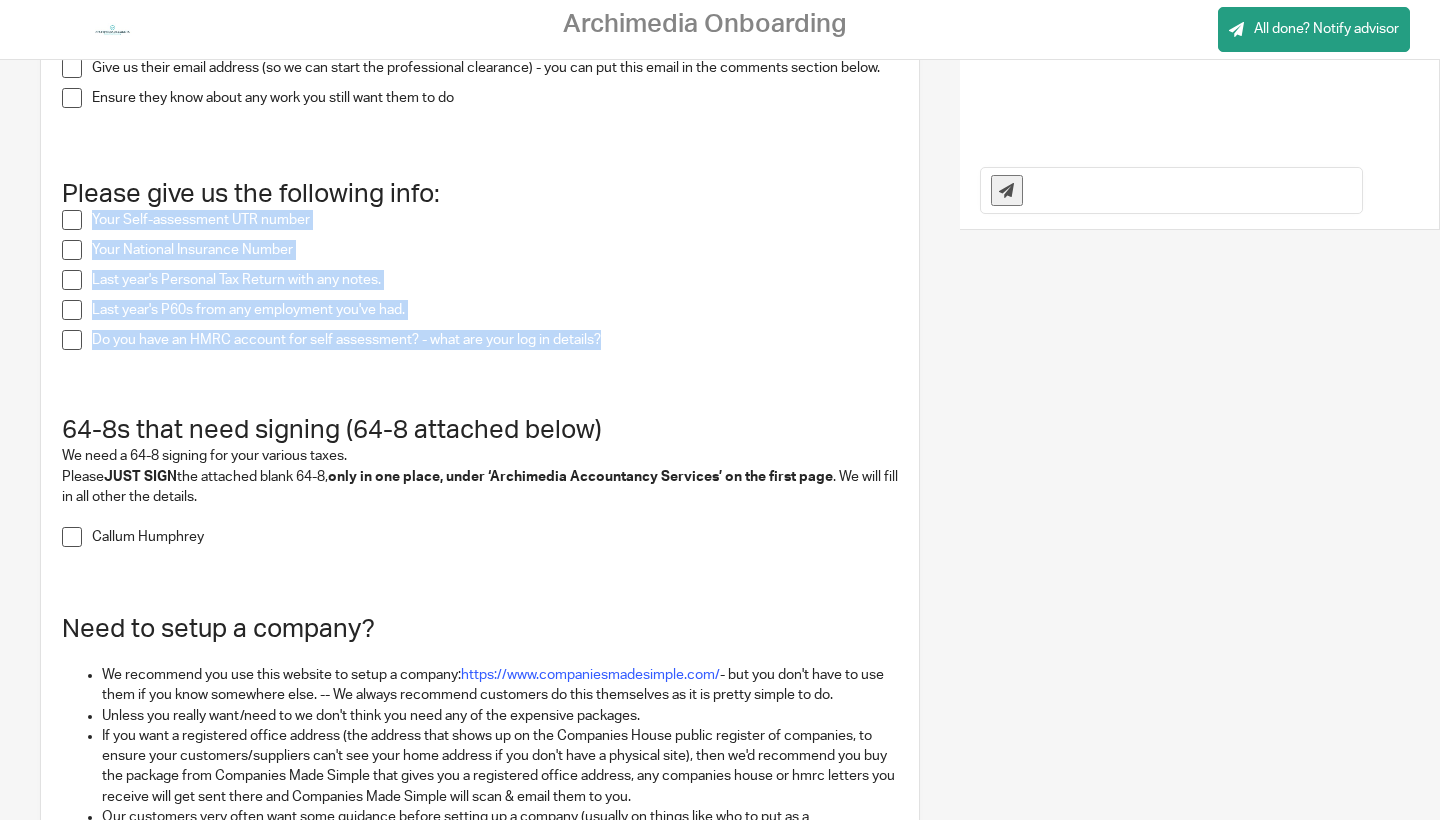 scroll, scrollTop: 587, scrollLeft: 0, axis: vertical 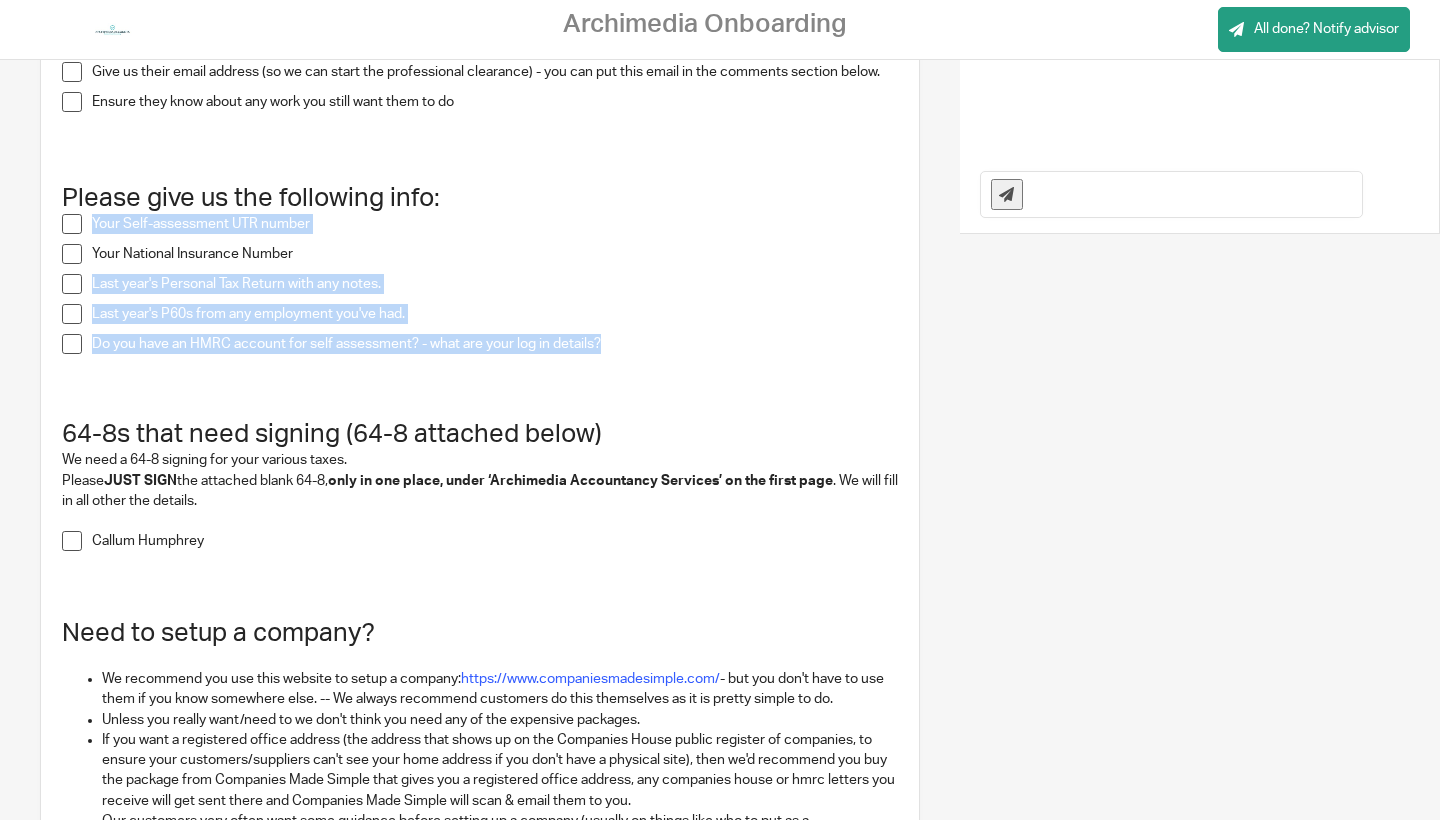click on "Your National Insurance Number" at bounding box center [495, 259] 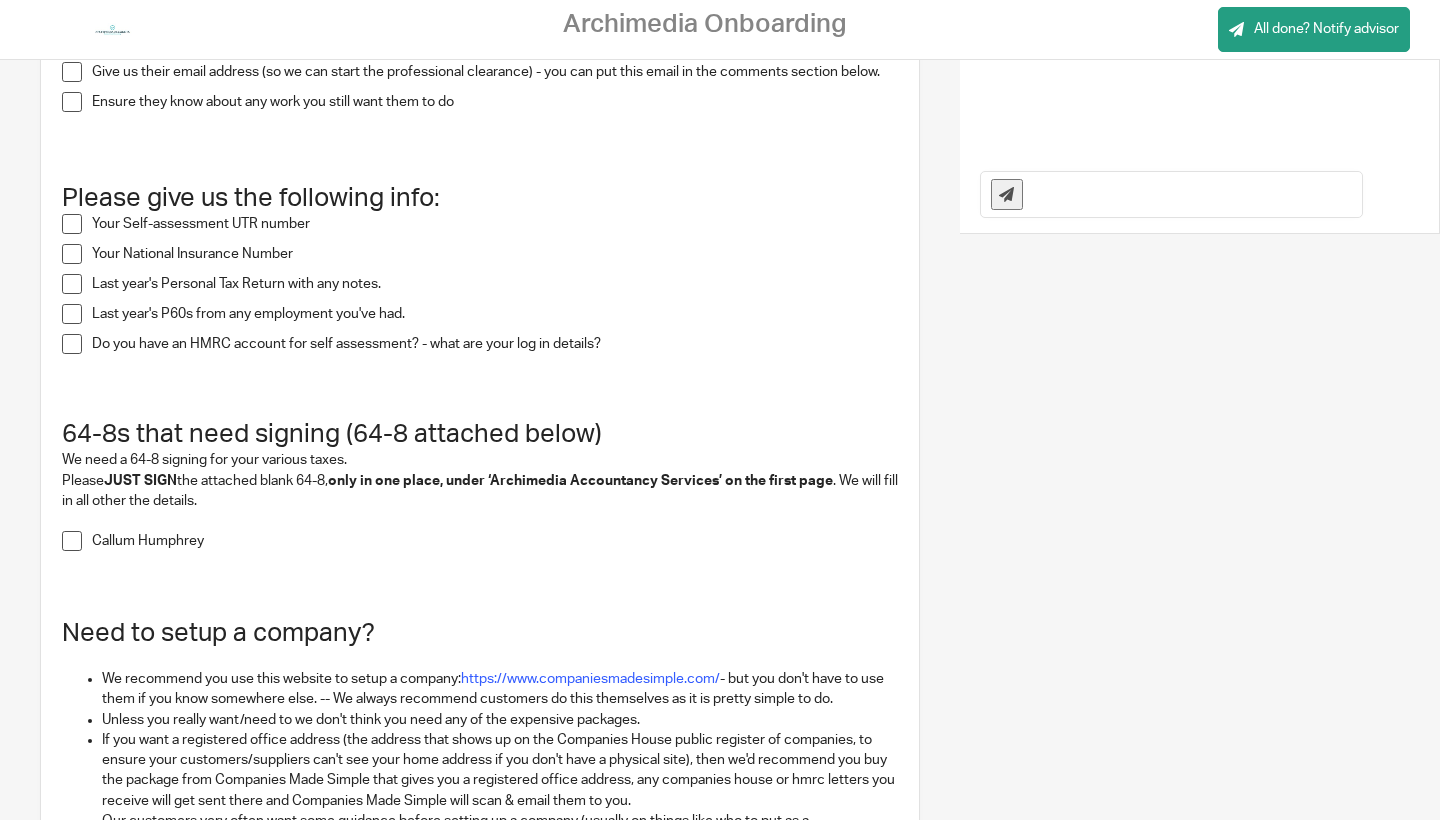 click on "Last year's P60s from any employment you've had." at bounding box center (495, 319) 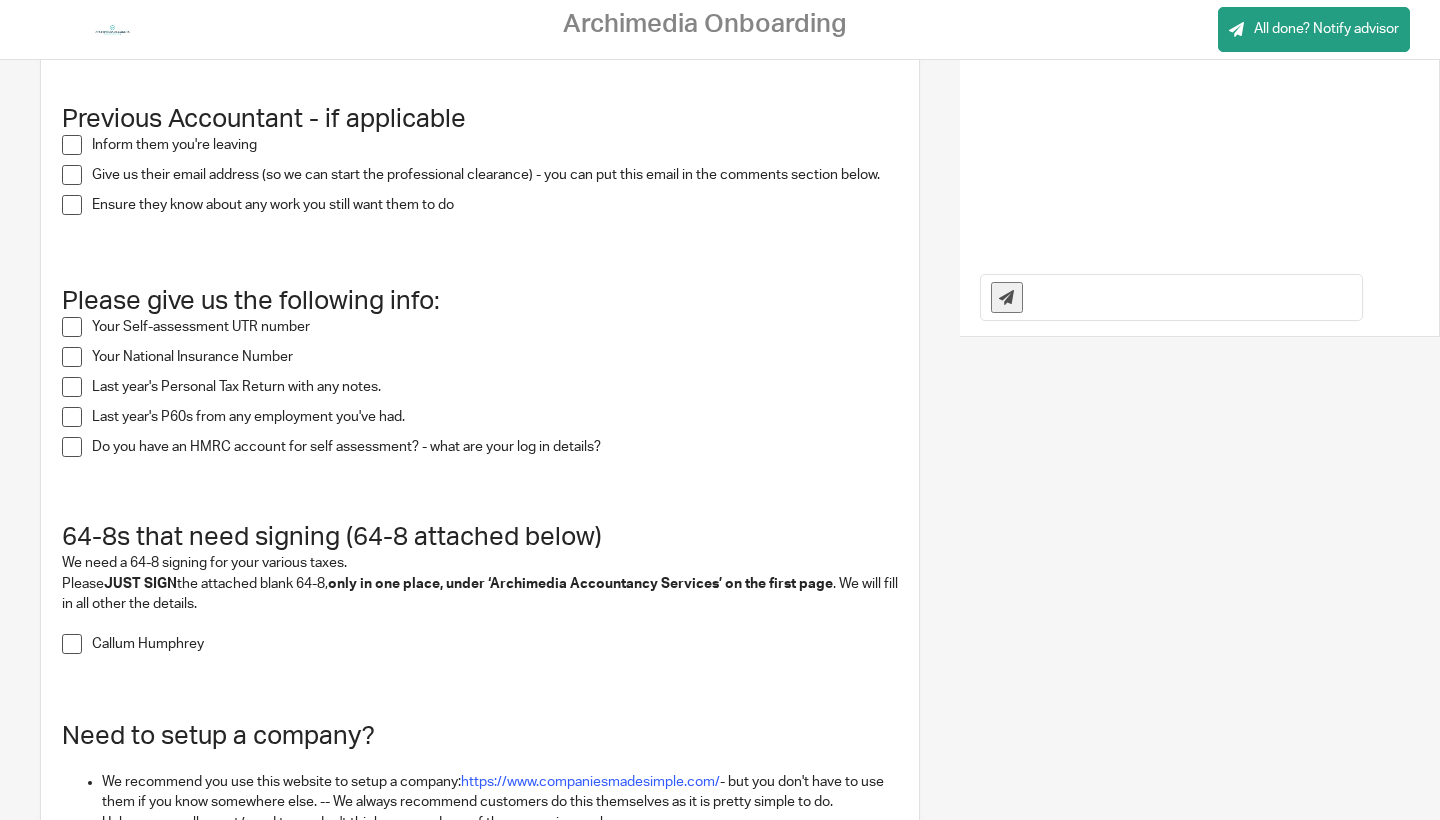 scroll, scrollTop: 488, scrollLeft: 0, axis: vertical 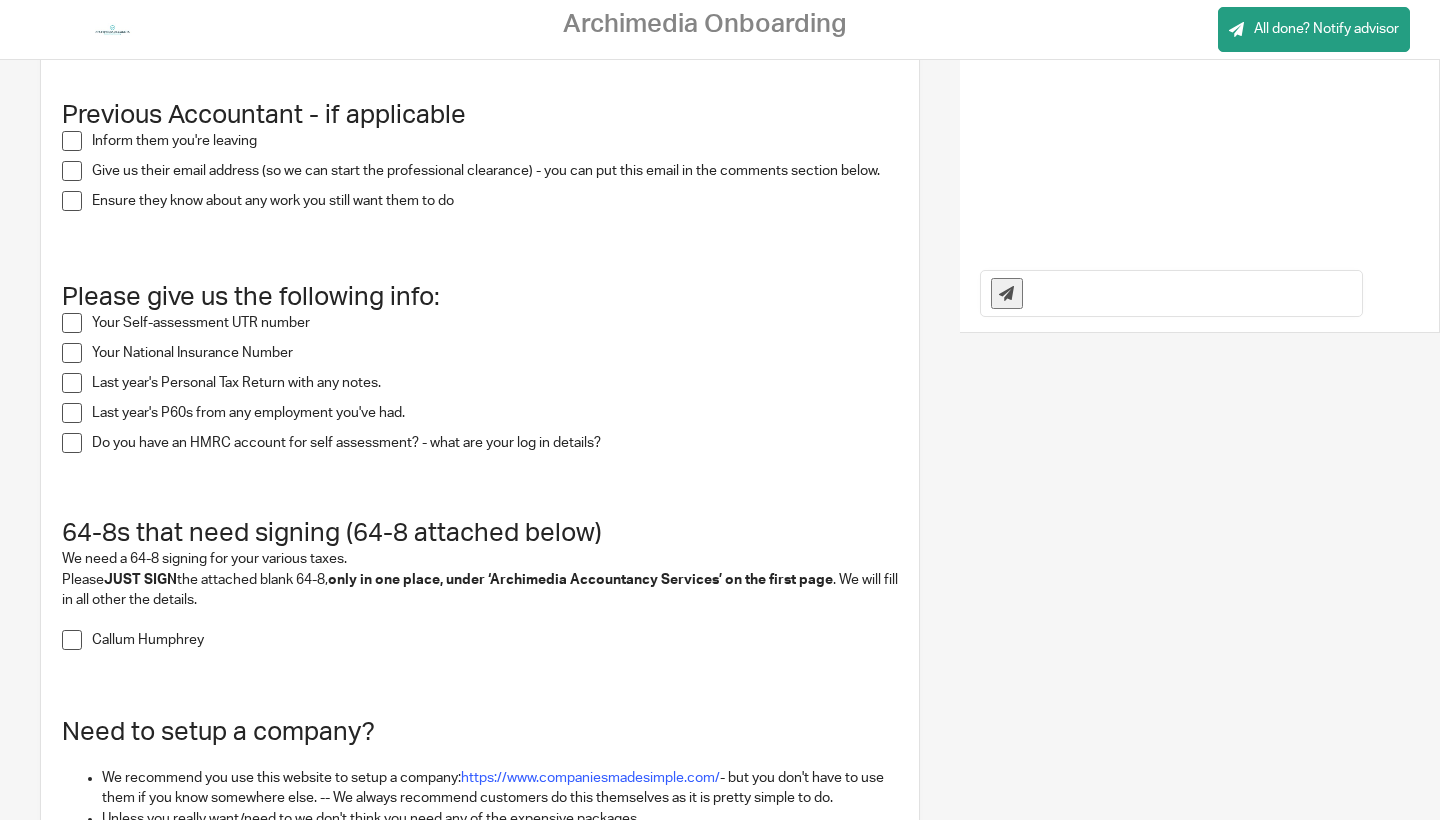click on "Your Self-assessment UTR number" at bounding box center (480, 328) 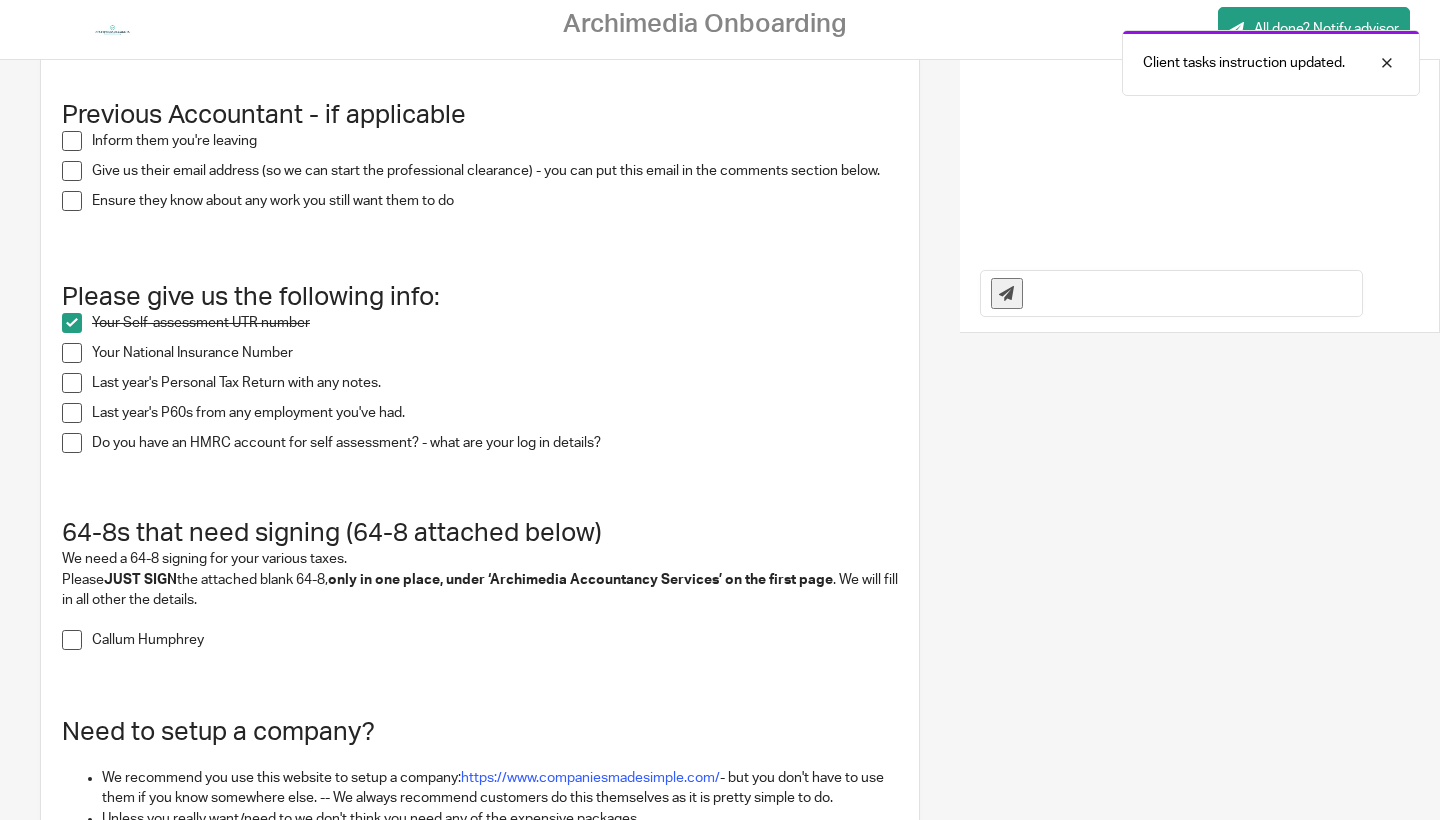 click at bounding box center (72, 353) 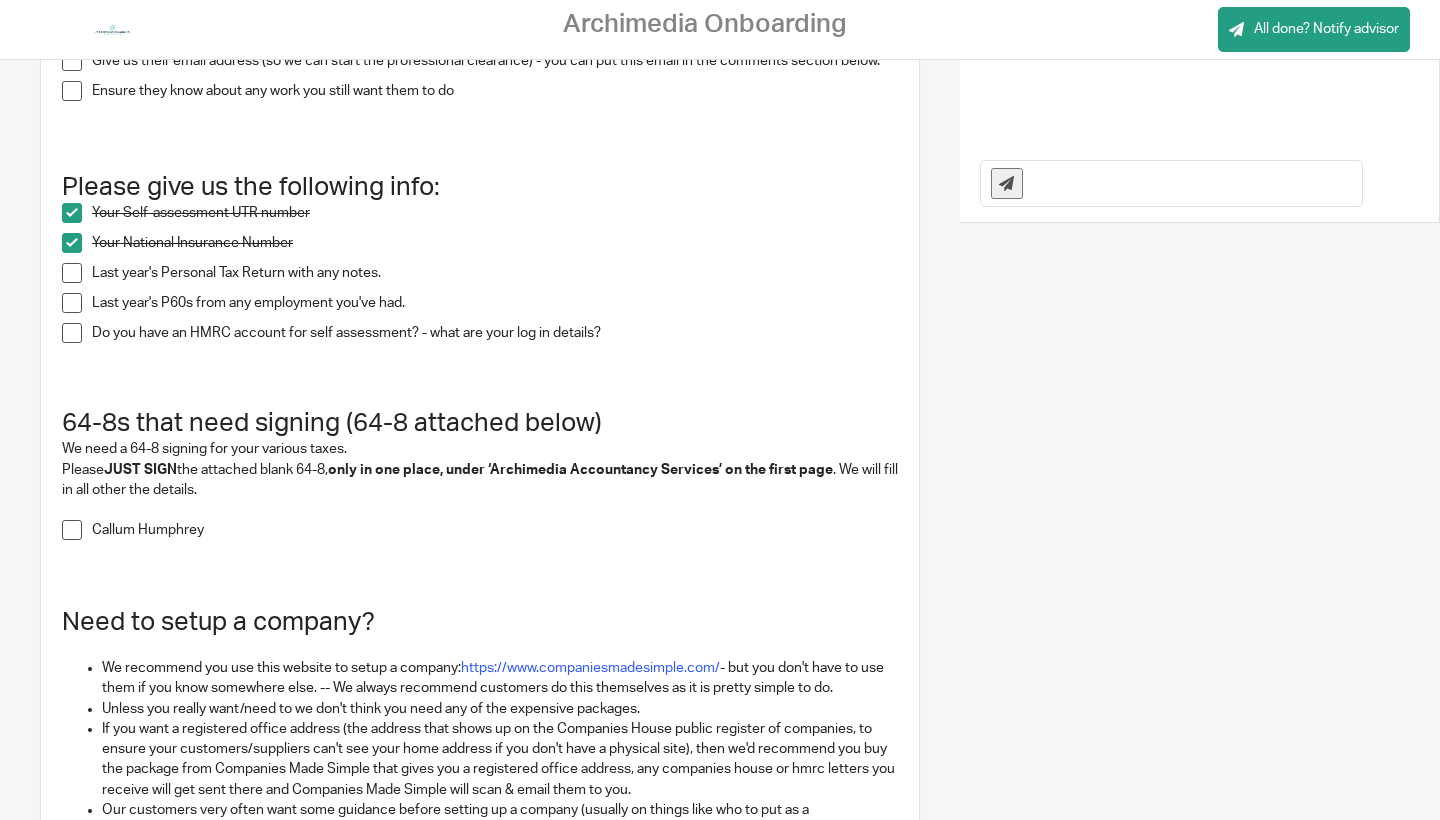 scroll, scrollTop: 600, scrollLeft: 0, axis: vertical 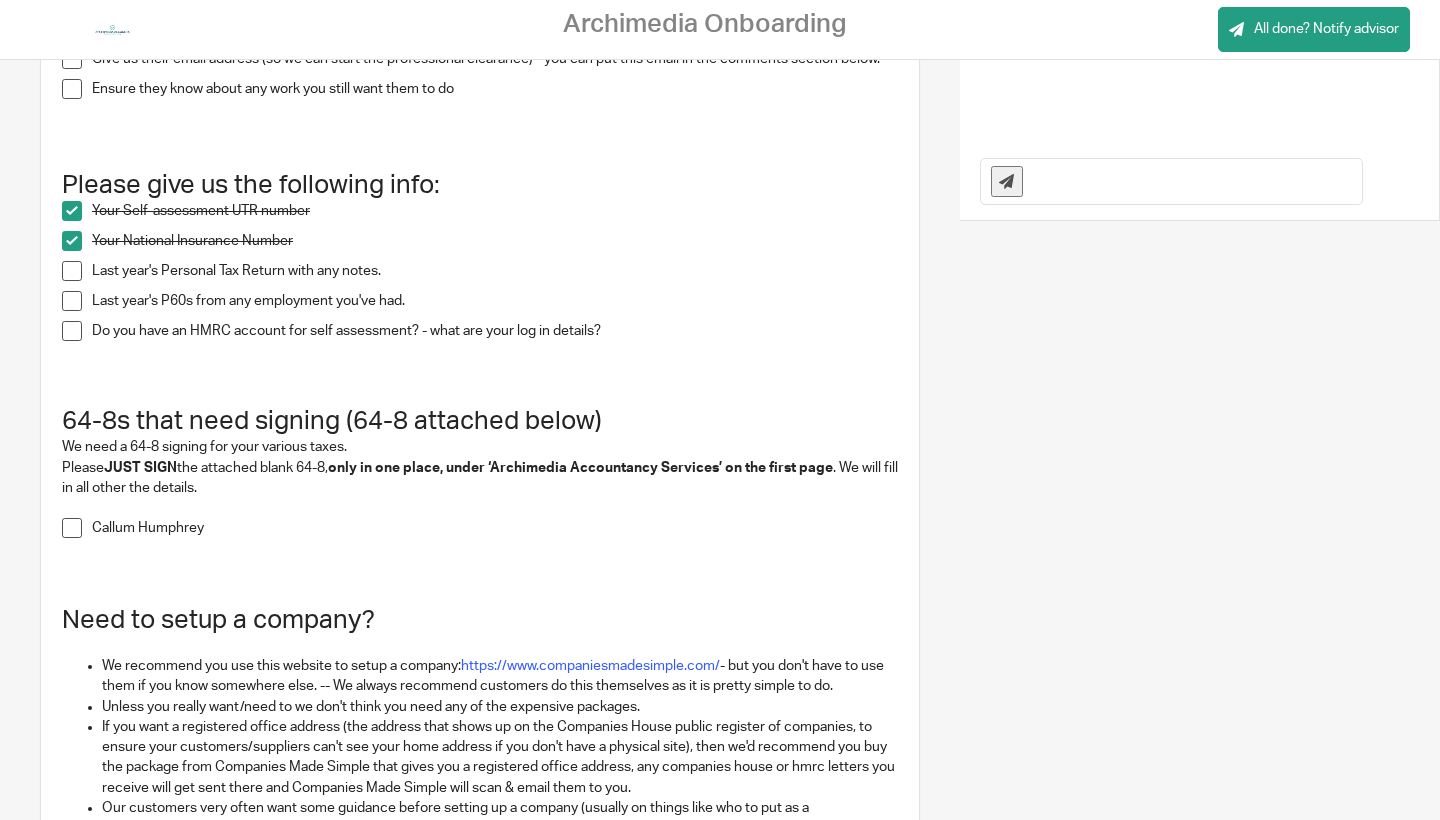 click at bounding box center (72, 331) 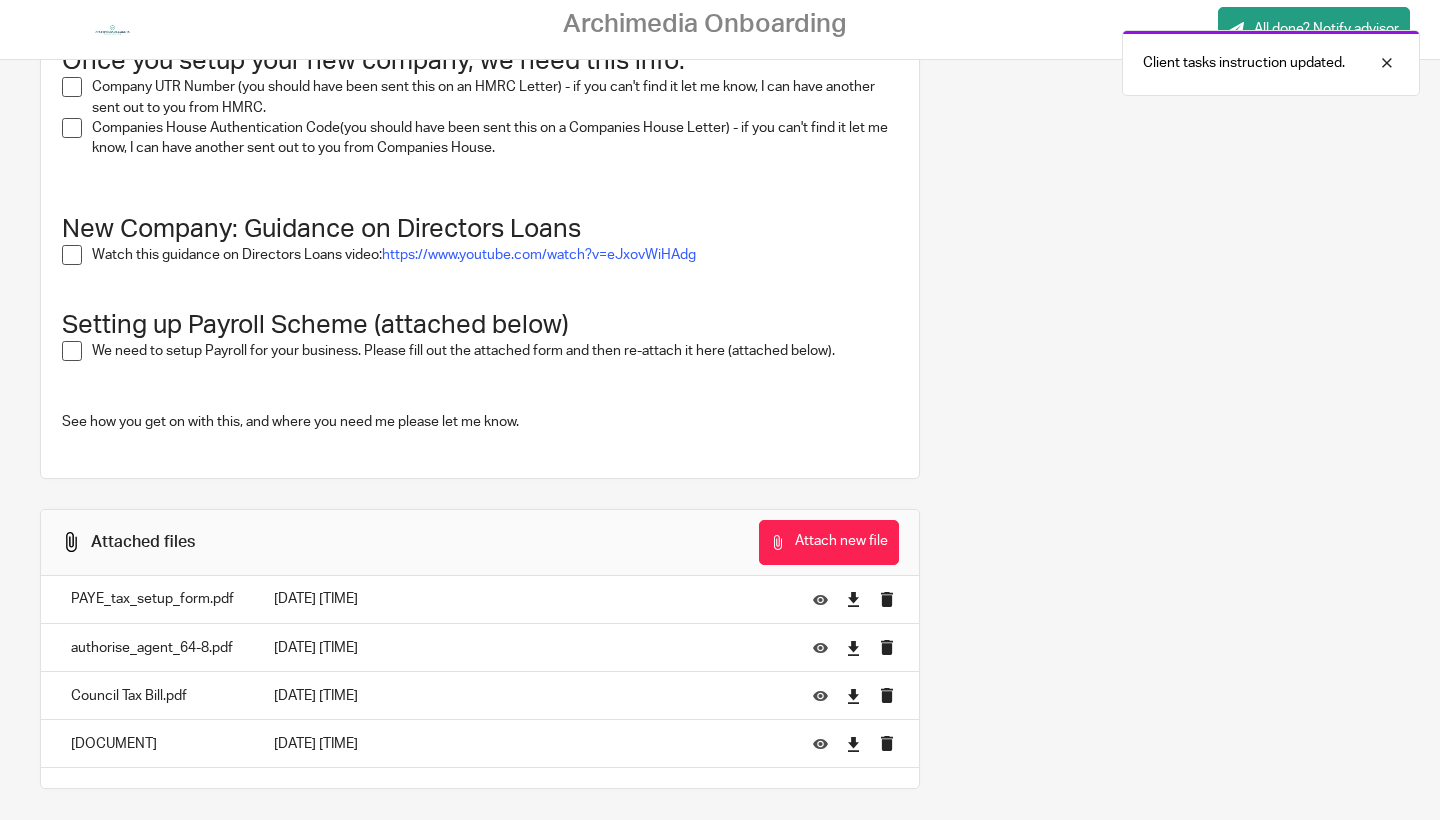 scroll, scrollTop: 1487, scrollLeft: 0, axis: vertical 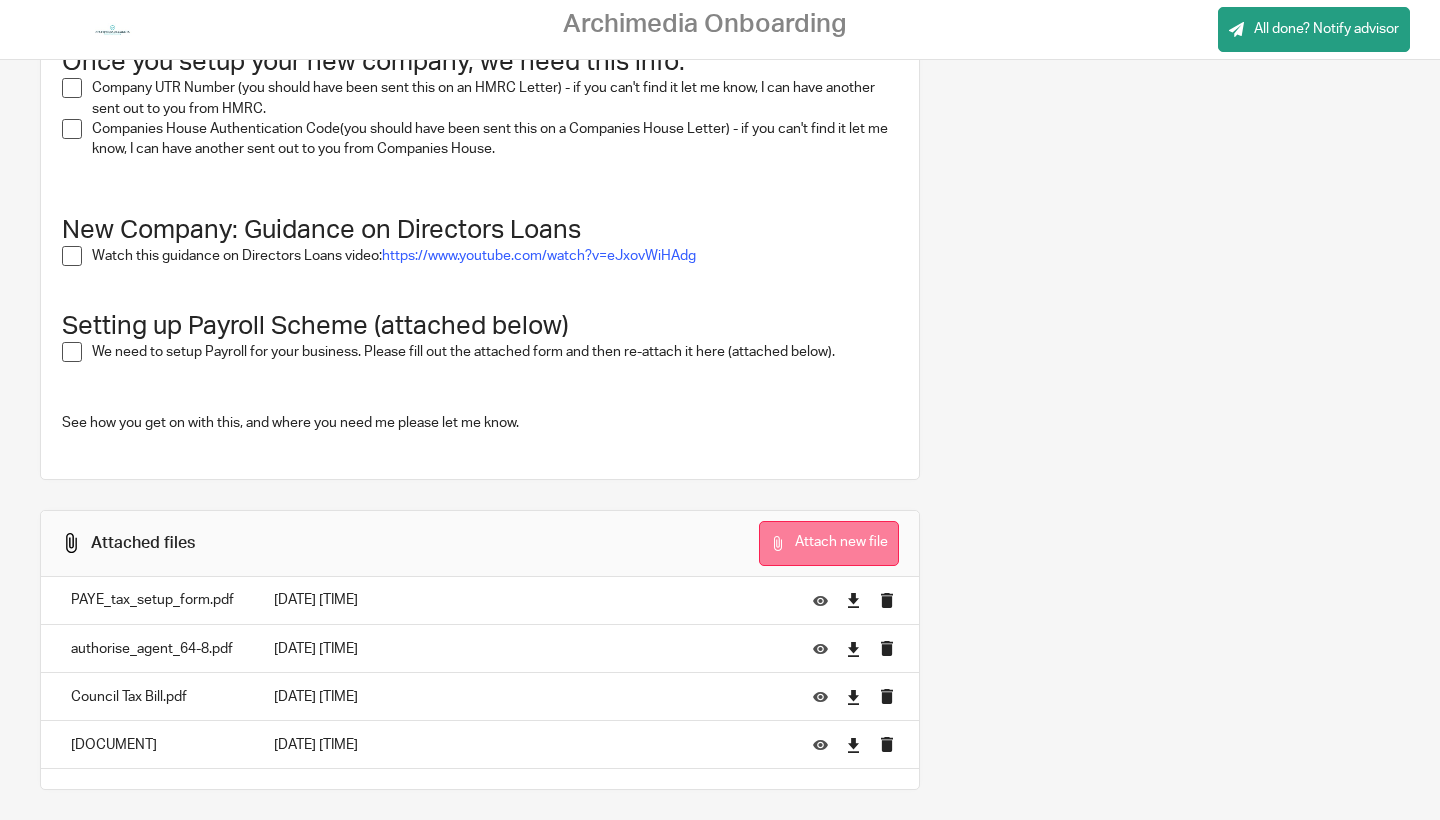 click on "Attach new file" at bounding box center (829, 543) 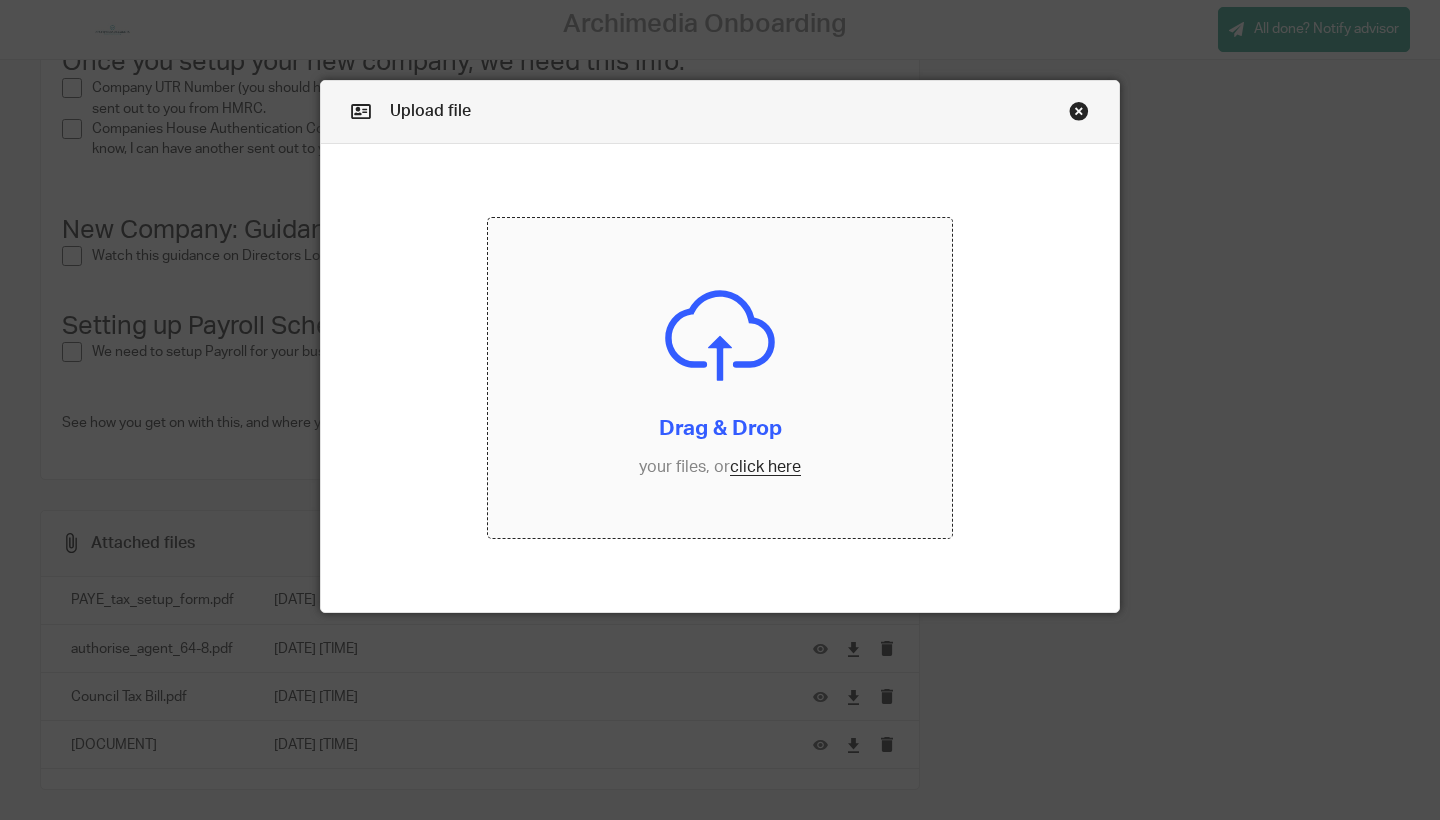 click at bounding box center [720, 378] 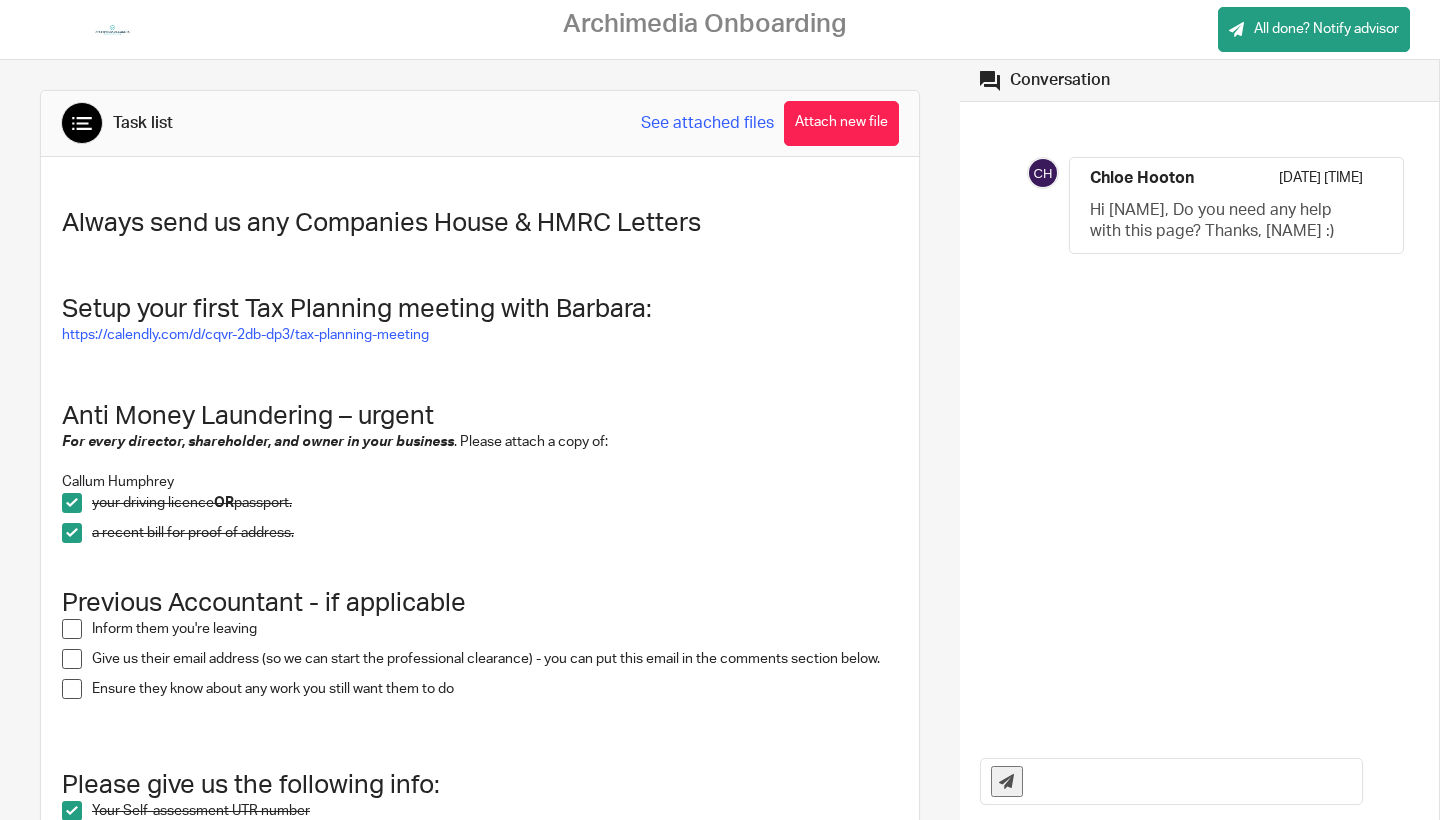 scroll, scrollTop: 0, scrollLeft: 0, axis: both 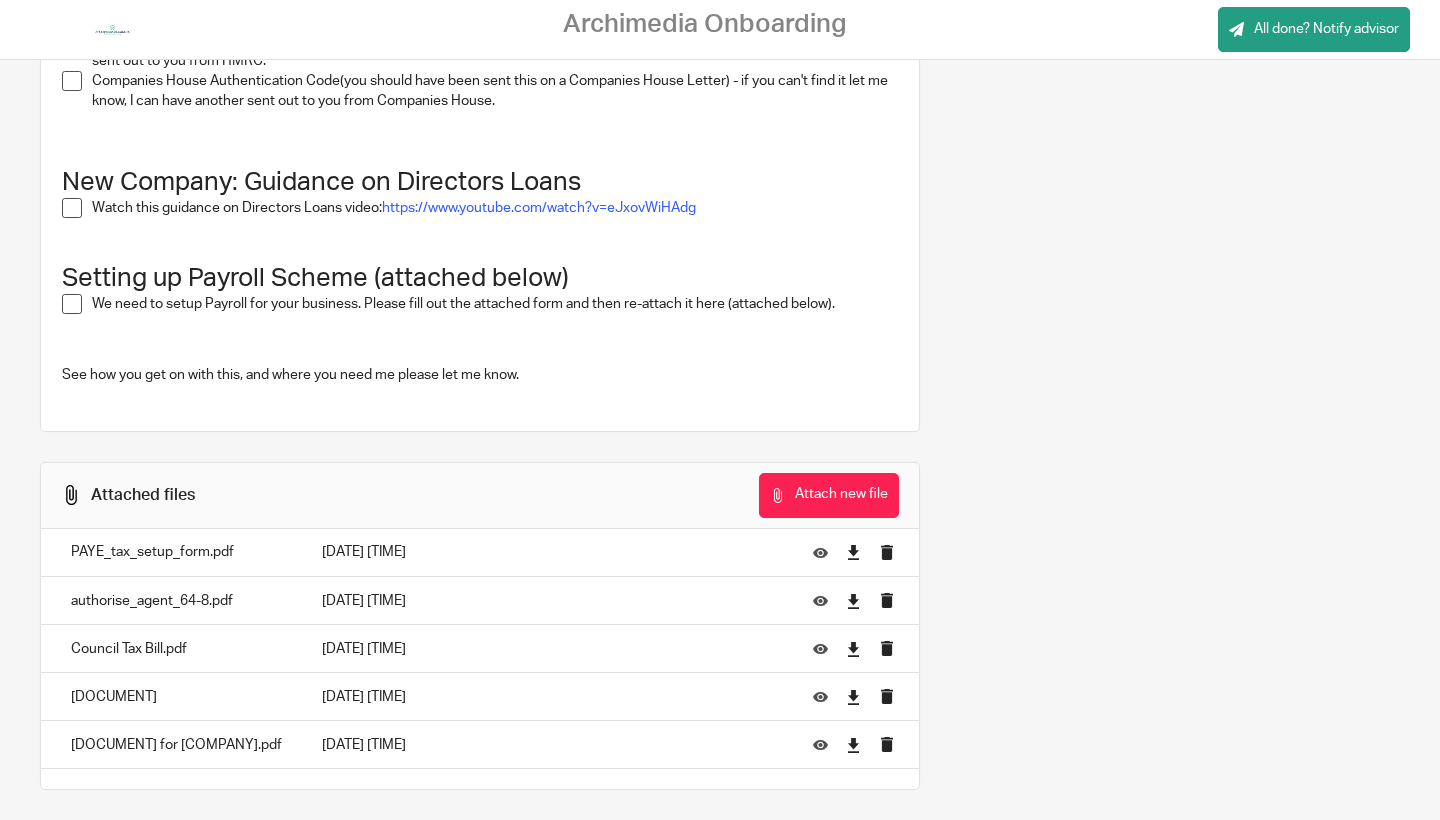 click on "authorise_agent_64-8.pdf" at bounding box center [176, 601] 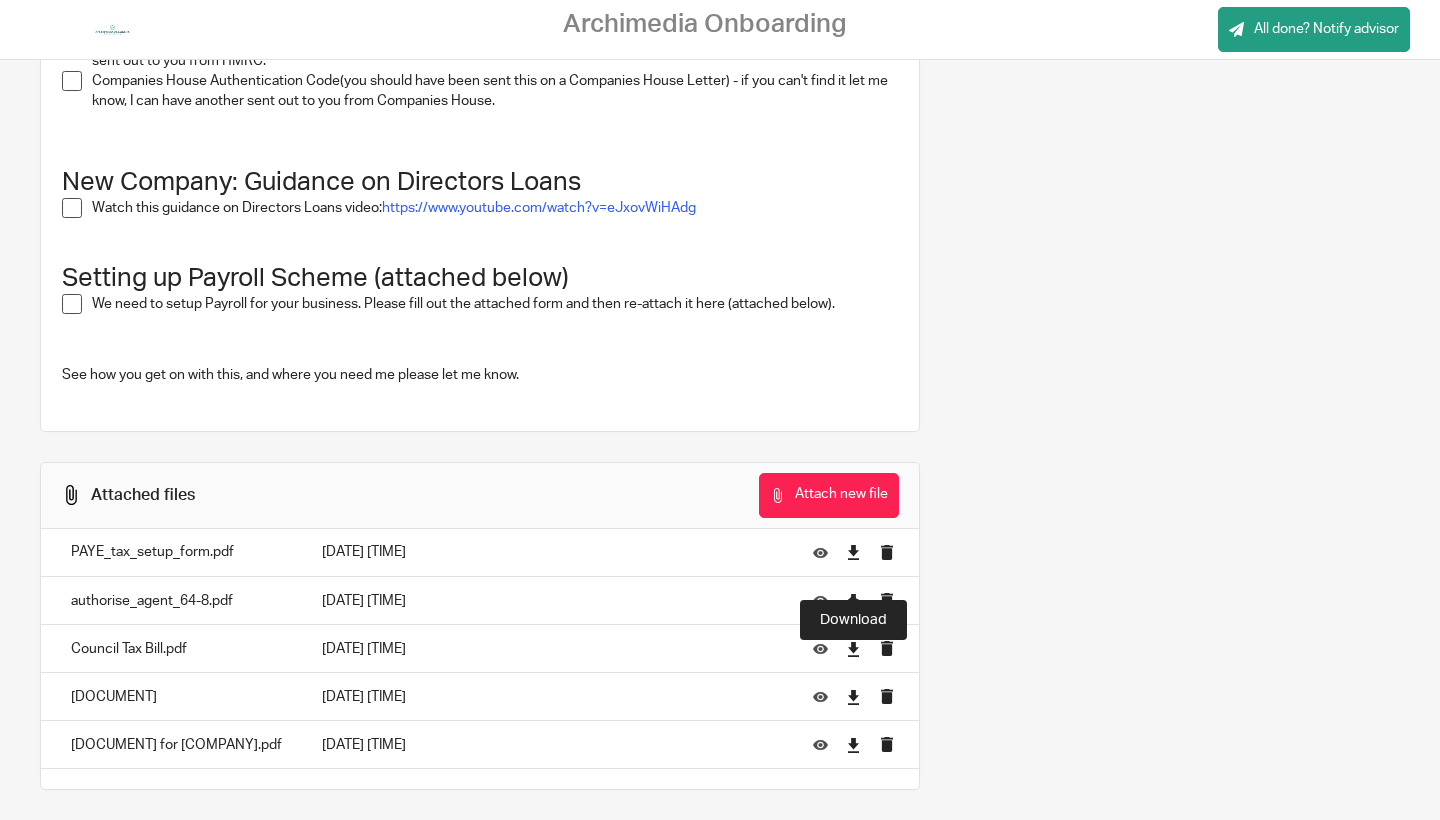 click at bounding box center [853, 601] 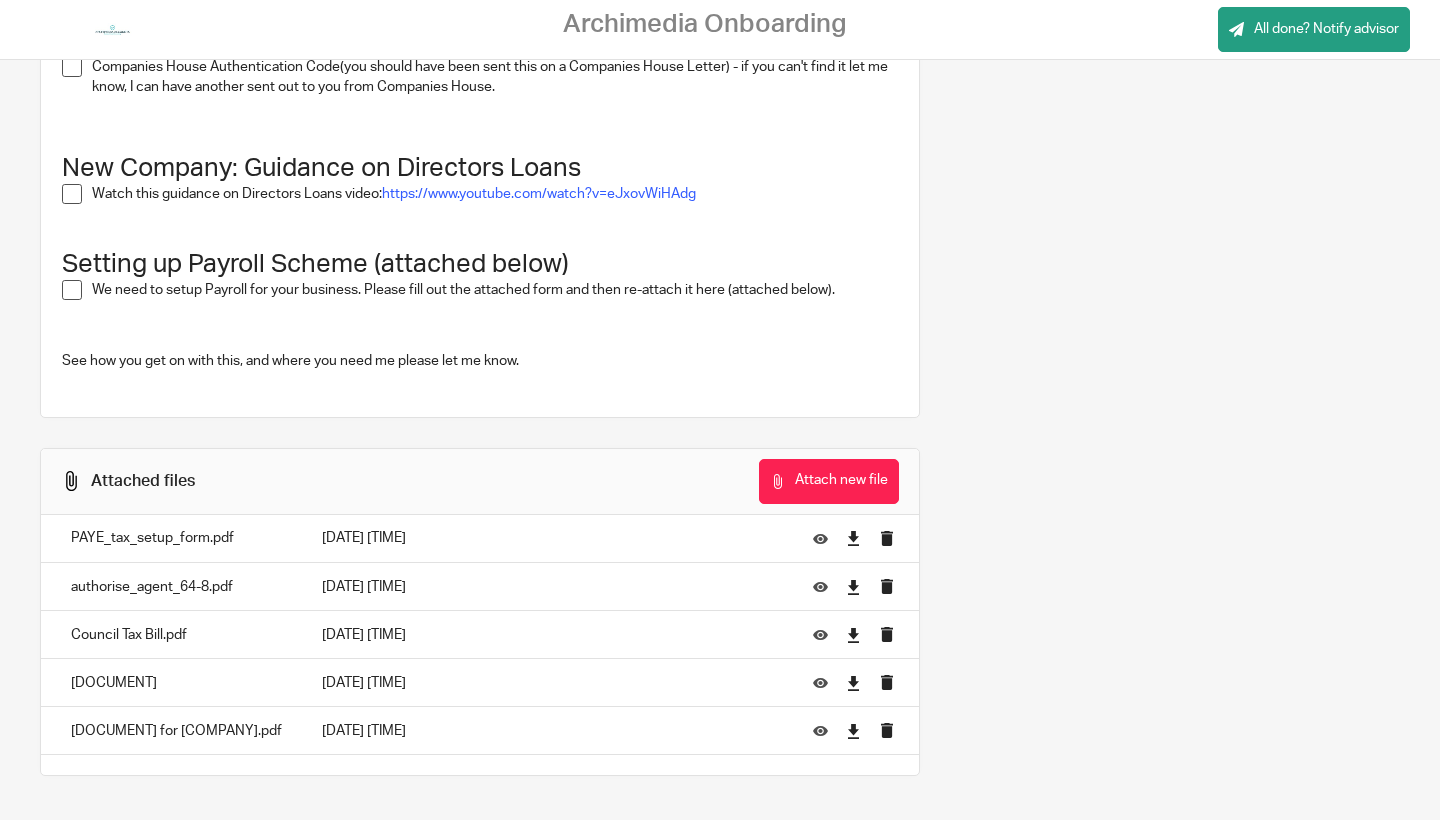 scroll, scrollTop: 1535, scrollLeft: 0, axis: vertical 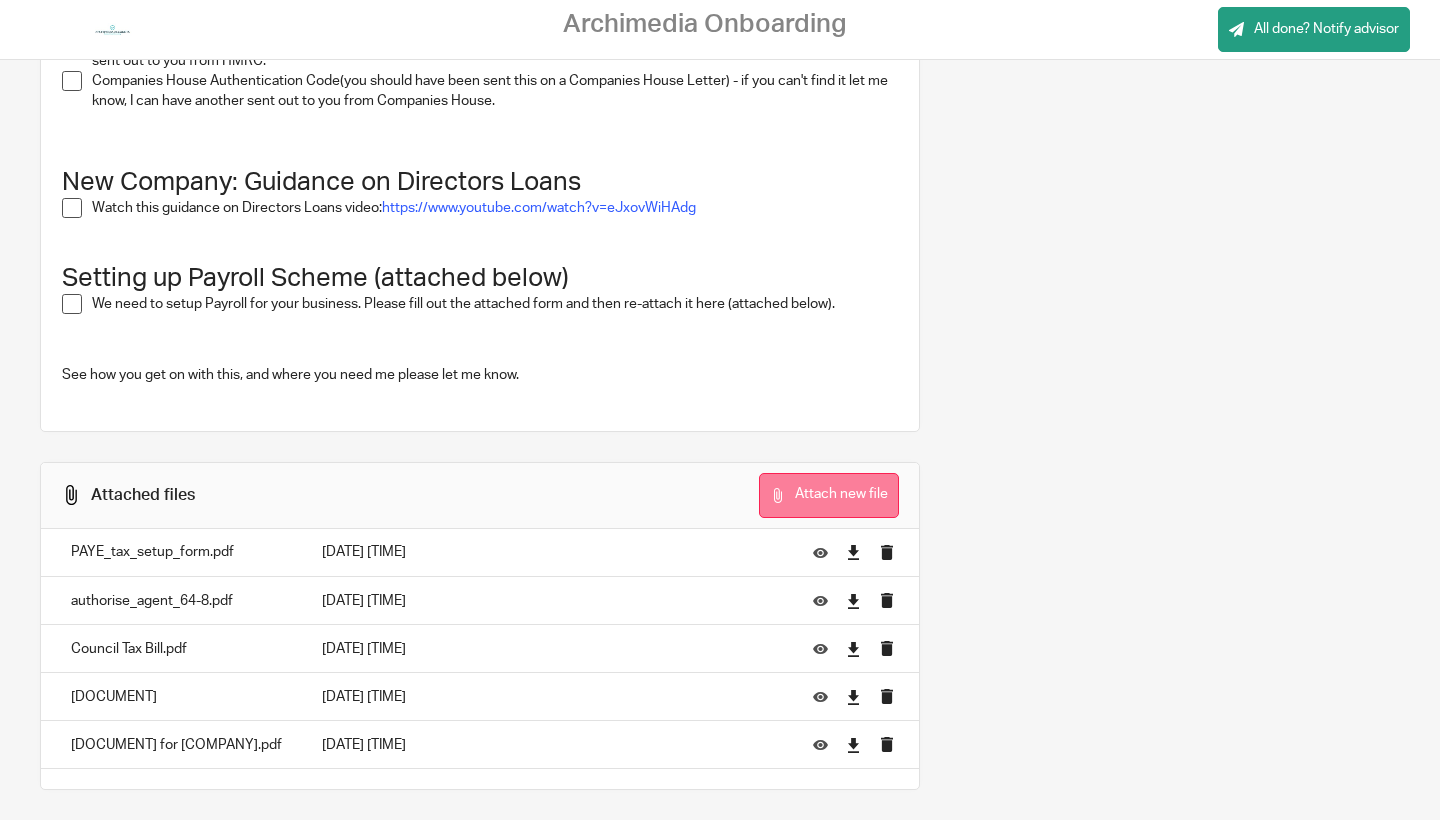 click on "Attach new file" at bounding box center (829, 495) 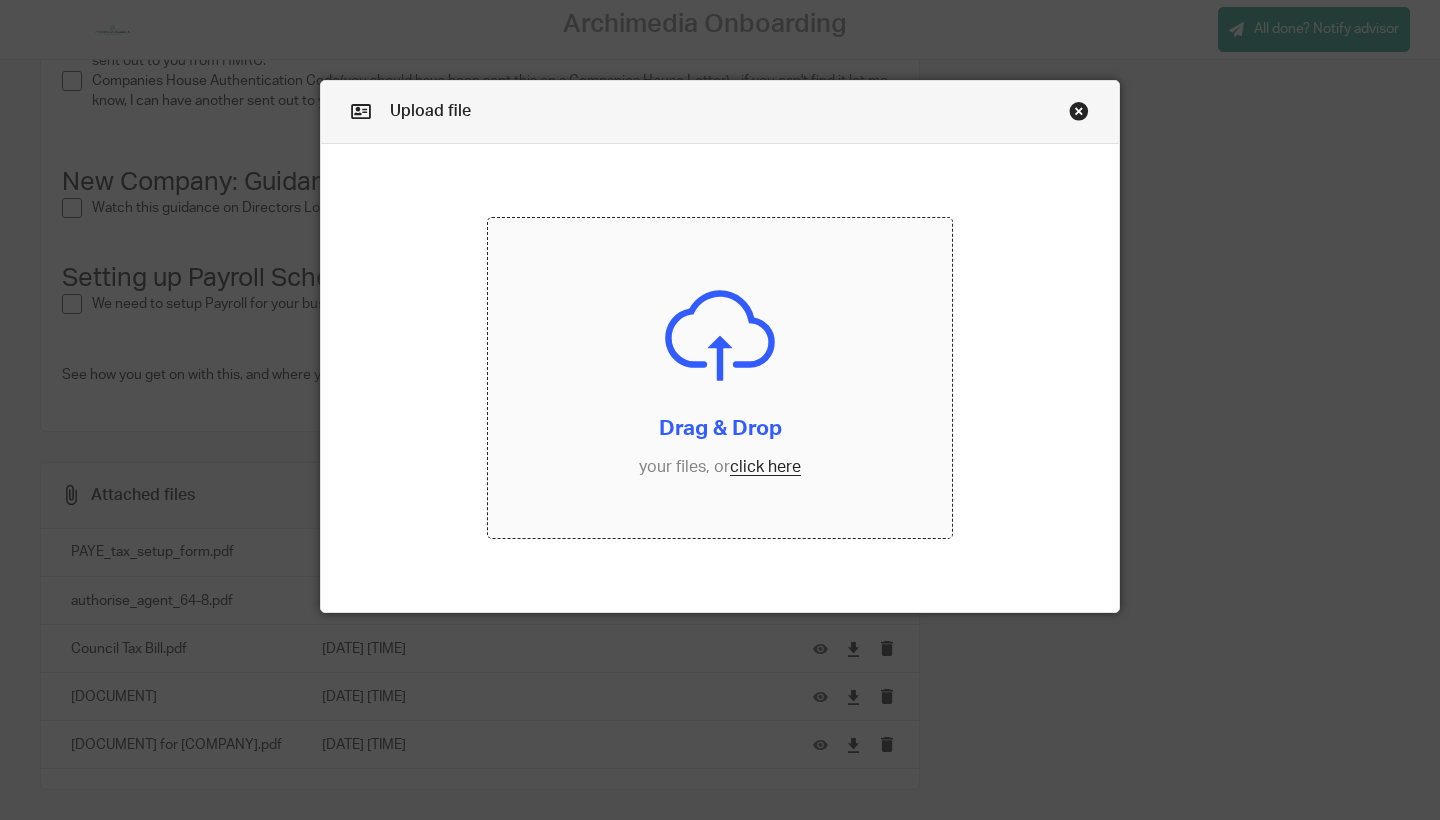 click at bounding box center (720, 378) 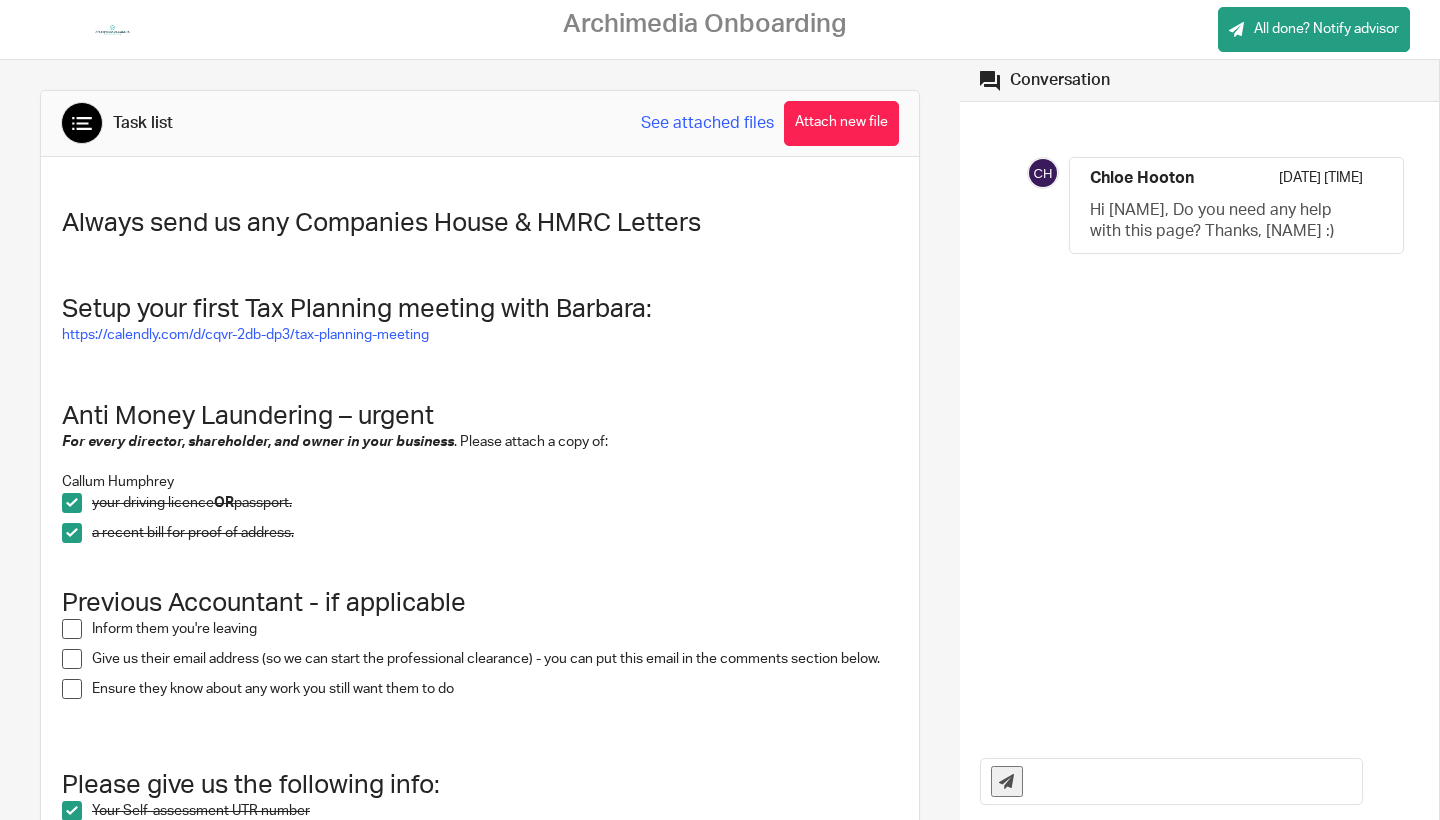 scroll, scrollTop: 0, scrollLeft: 0, axis: both 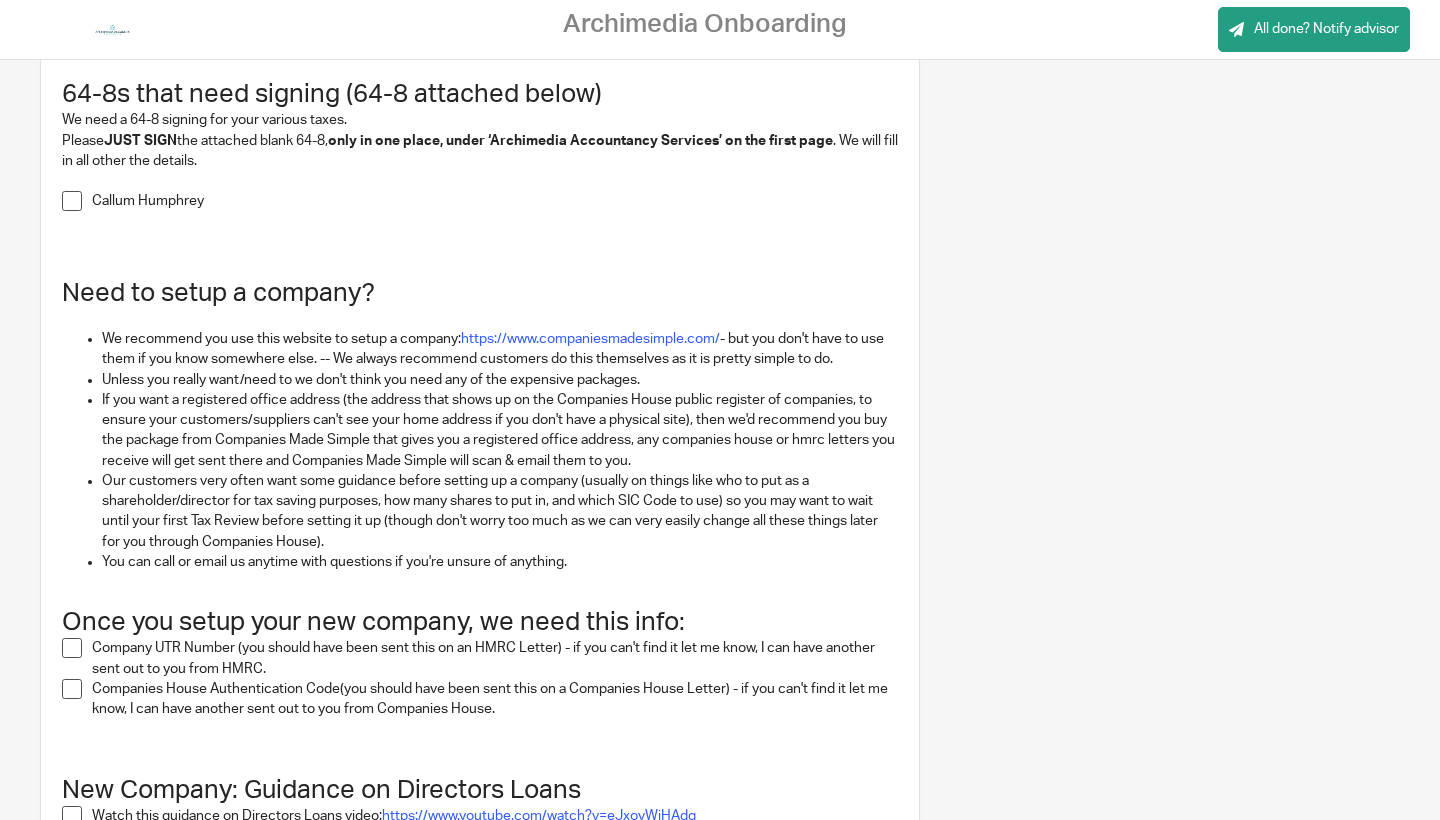 click at bounding box center [72, 201] 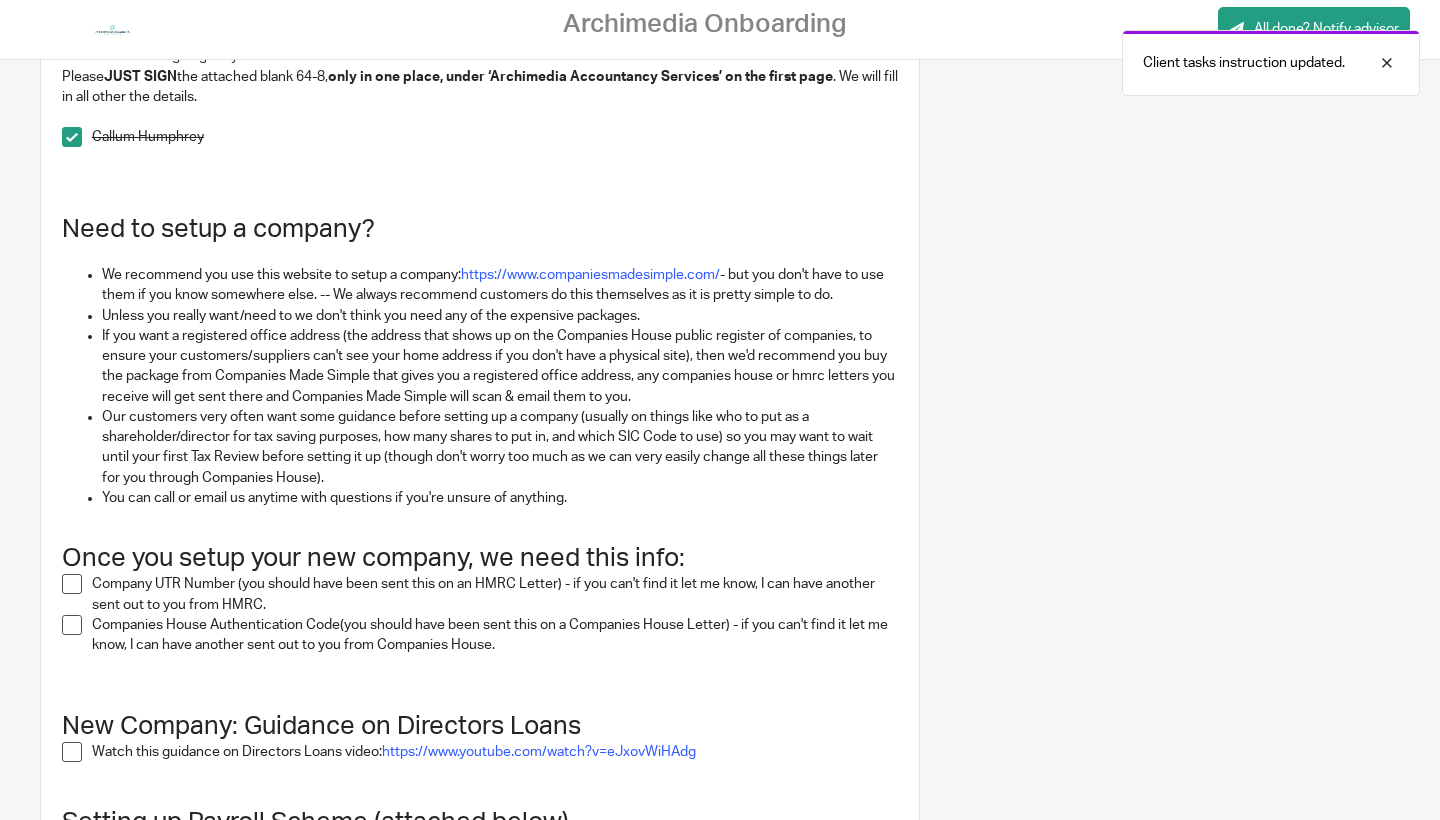 scroll, scrollTop: 1009, scrollLeft: 0, axis: vertical 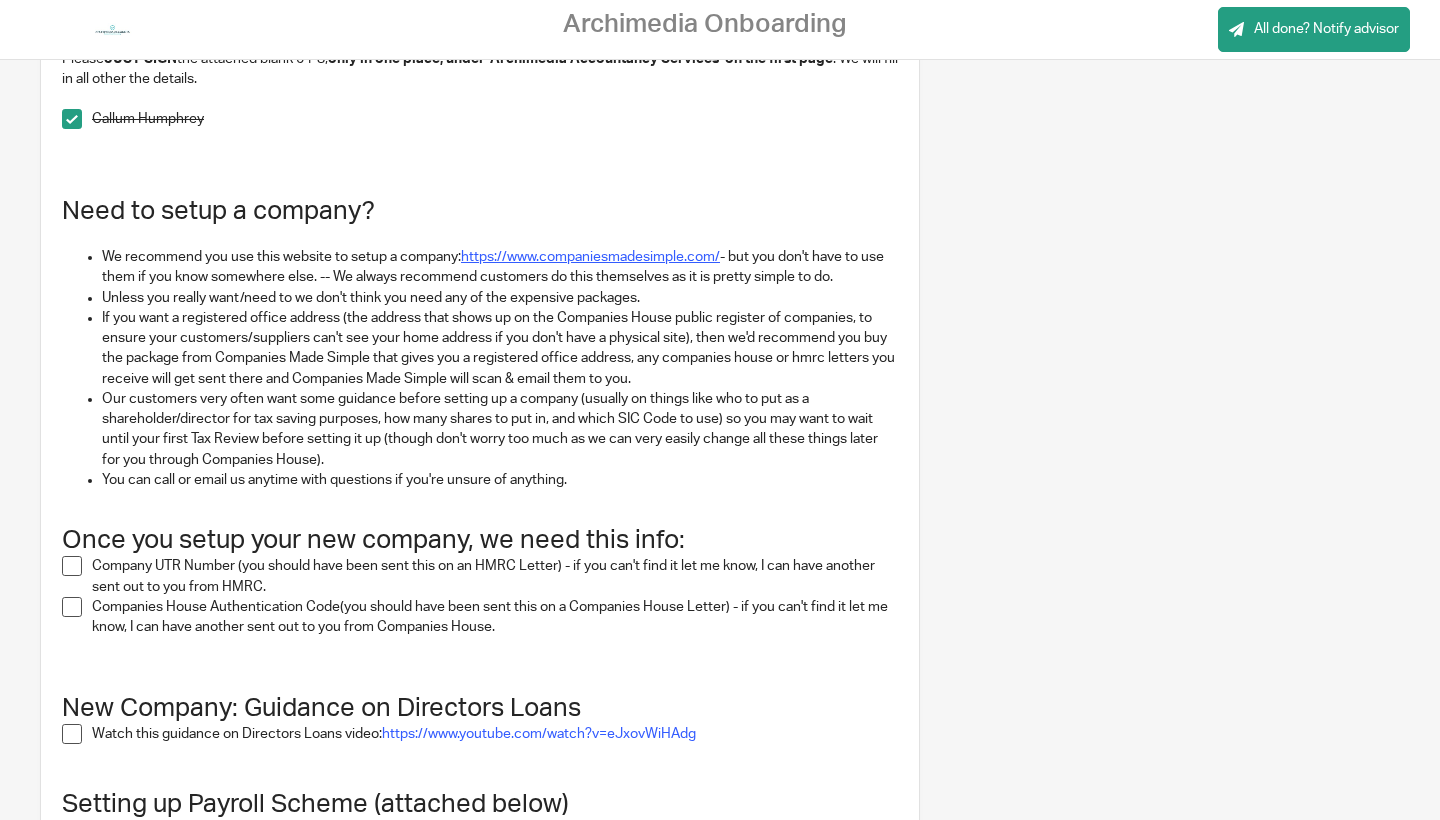 click on "https://www.companiesmadesimple.com/" at bounding box center (590, 257) 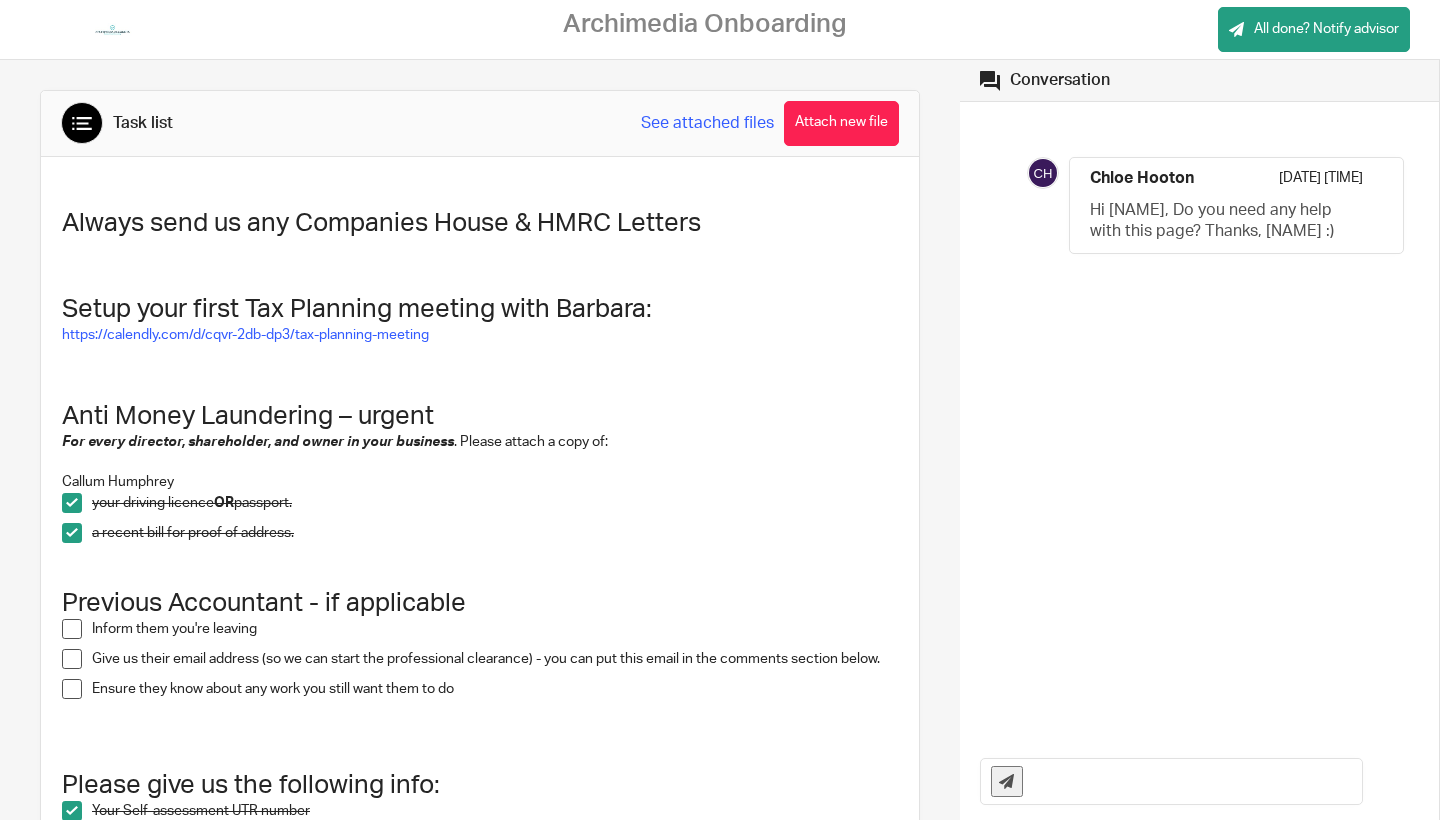 scroll, scrollTop: 0, scrollLeft: 0, axis: both 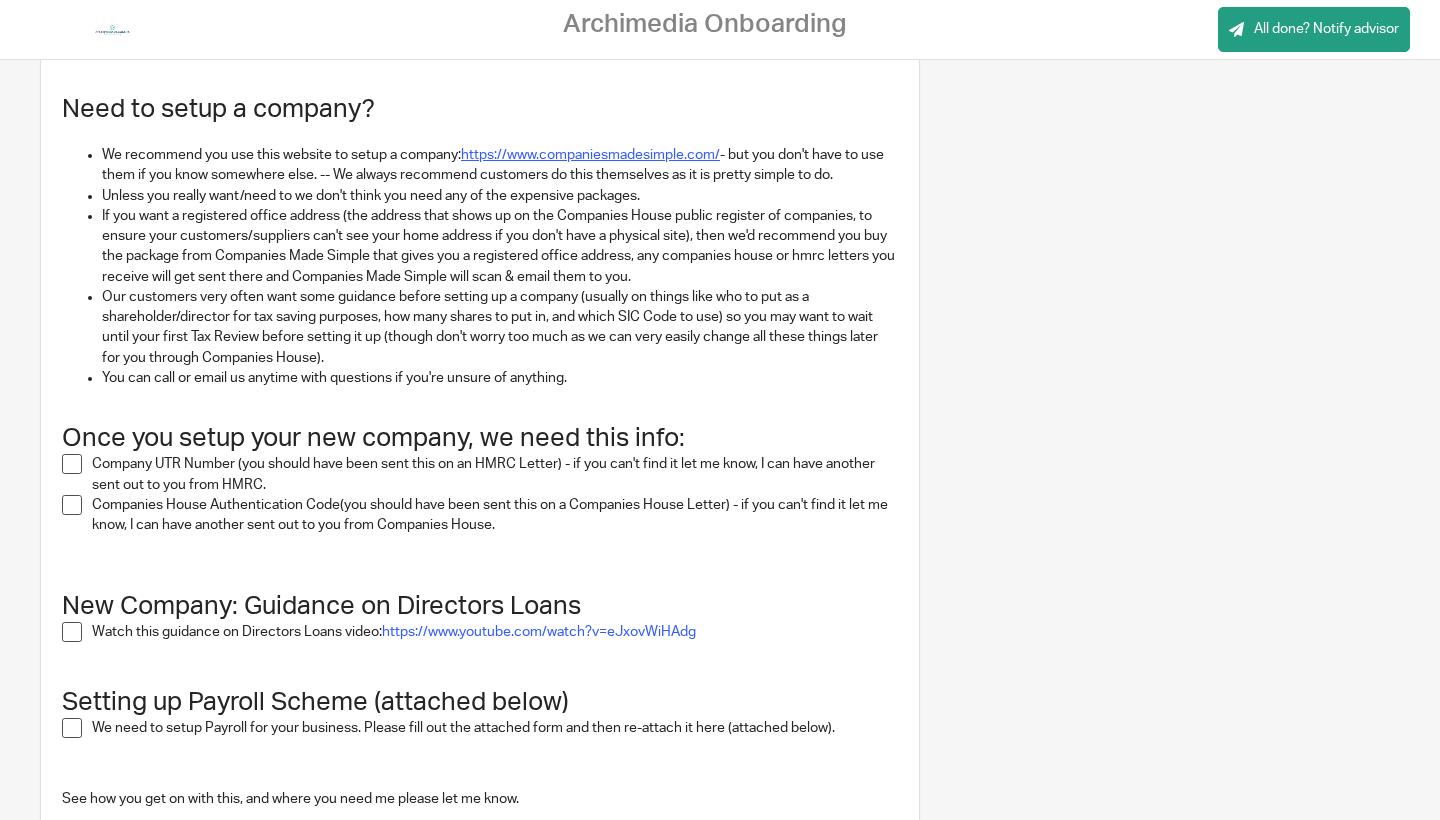 click on "https://www.companiesmadesimple.com/" at bounding box center (590, 155) 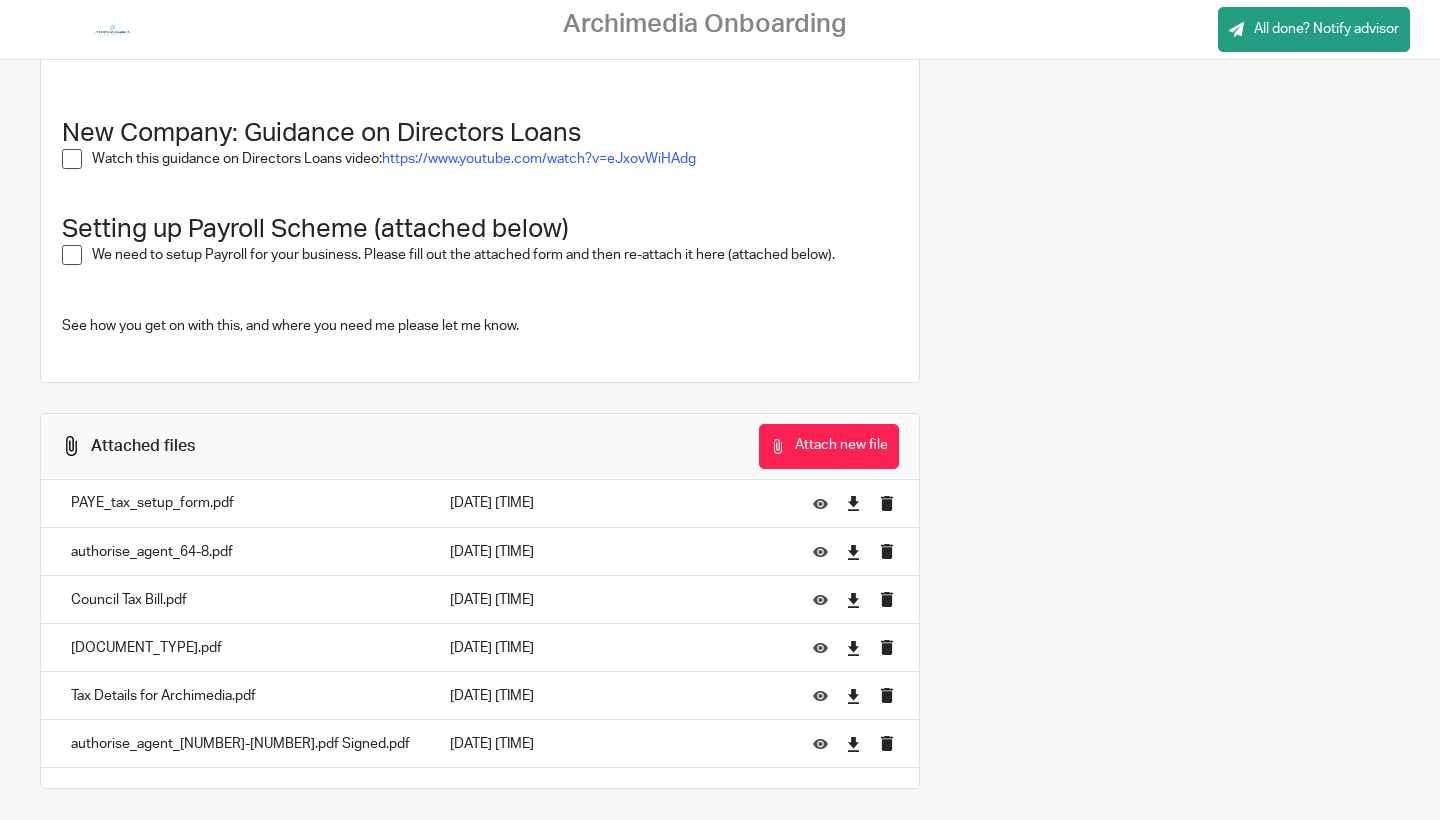 scroll, scrollTop: 1583, scrollLeft: 0, axis: vertical 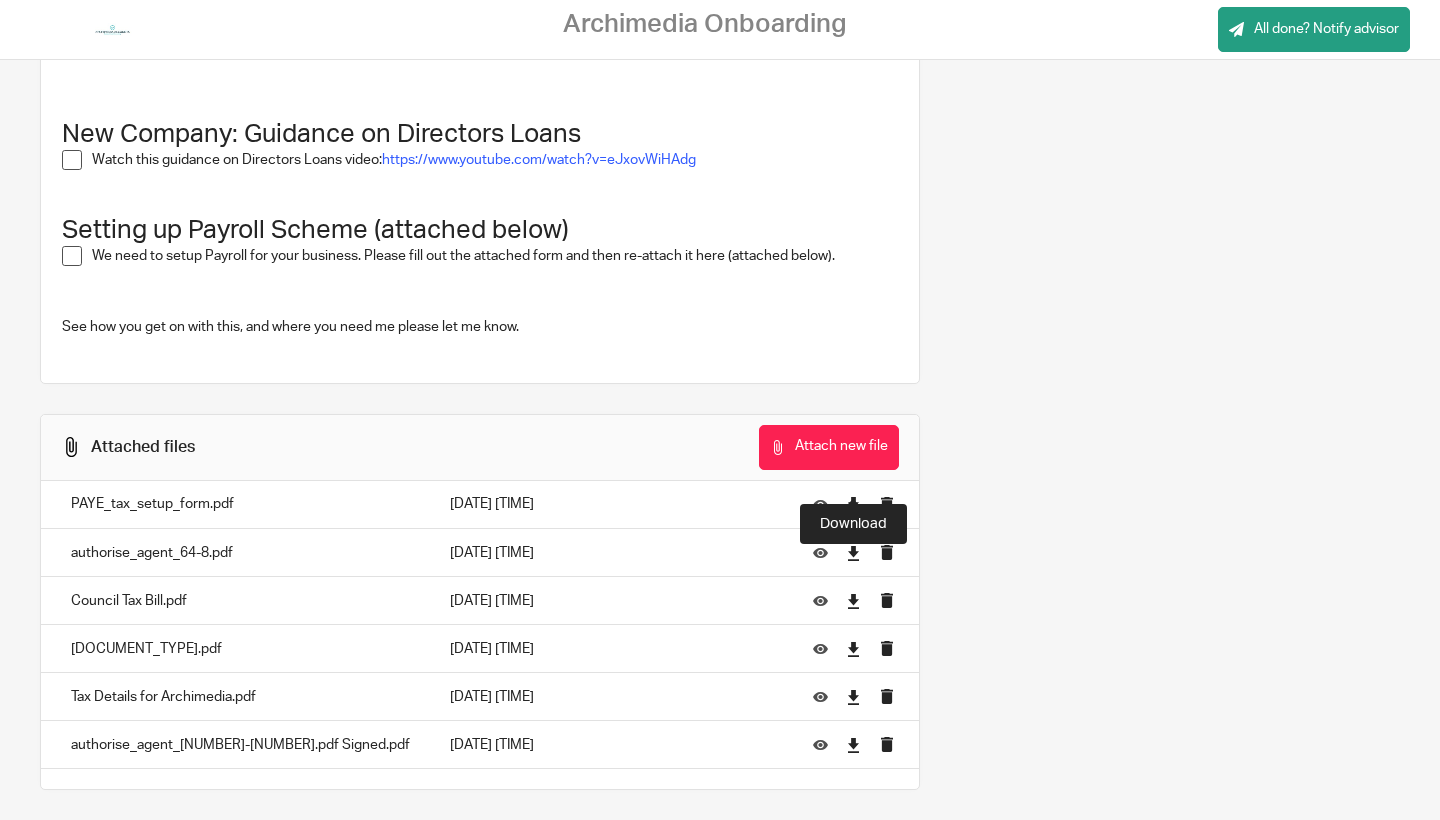 click at bounding box center [853, 504] 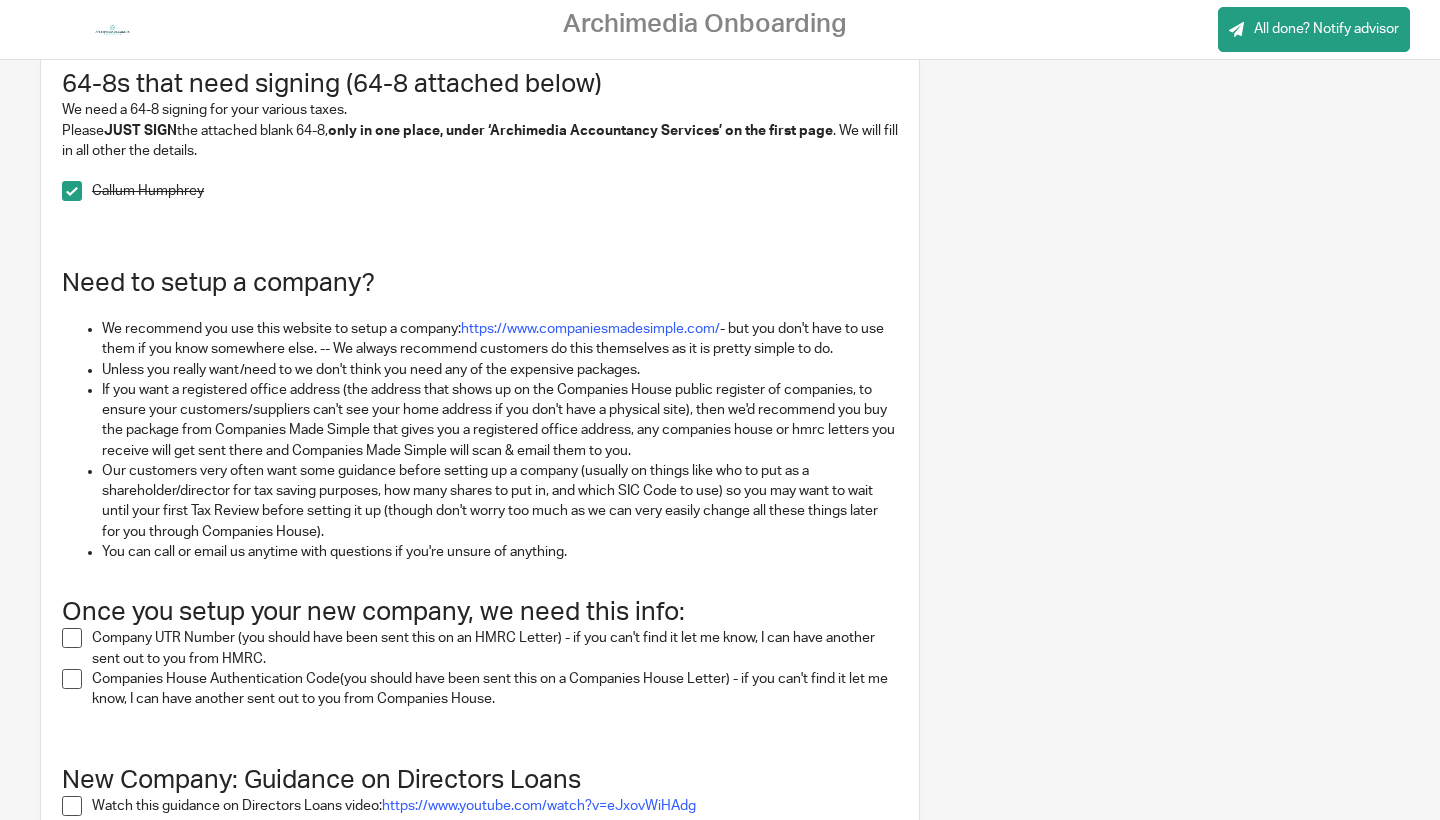 scroll, scrollTop: 933, scrollLeft: 0, axis: vertical 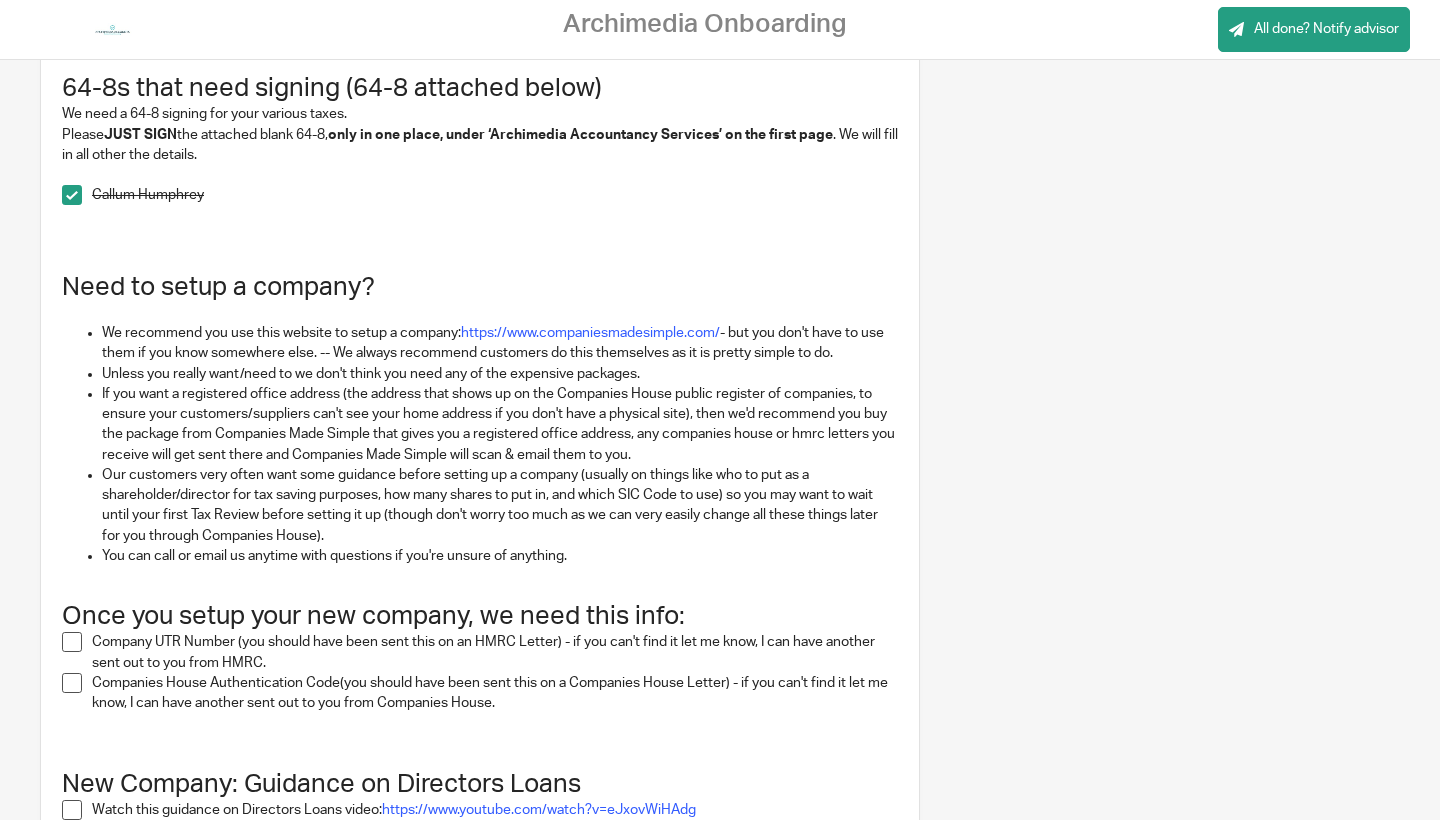 click on "Task list
See attached files   Attach new file   Always send us any Companies House & HMRC Letters   Setup your first Tax Planning meeting with [FIRST]: https://calendly.com/d/cqvr-2db-dp3/tax-planning-meeting   Anti Money Launding – urgent For every director, shareholder, and owner in your business . Please attach a copy of: [FIRST]   your driving licence  OR  passport.   a recent bill for proof of address. Previous Accountant - if applicable   Inform them you're leaving   Give us their email address (so we can start the professional clearance) - you can put this email in the comments section below.   Ensure they know about any work you still want them to do   Please give us the following info:   Your Self-assessment UTR number   Your National Insurance Number   Last year's Personal Tax Return with any notes.   Last year's P60s from any employment you've had.   Do you have an HMRC account for self assessment? - what are your log in details?     Please" at bounding box center [720, 308] 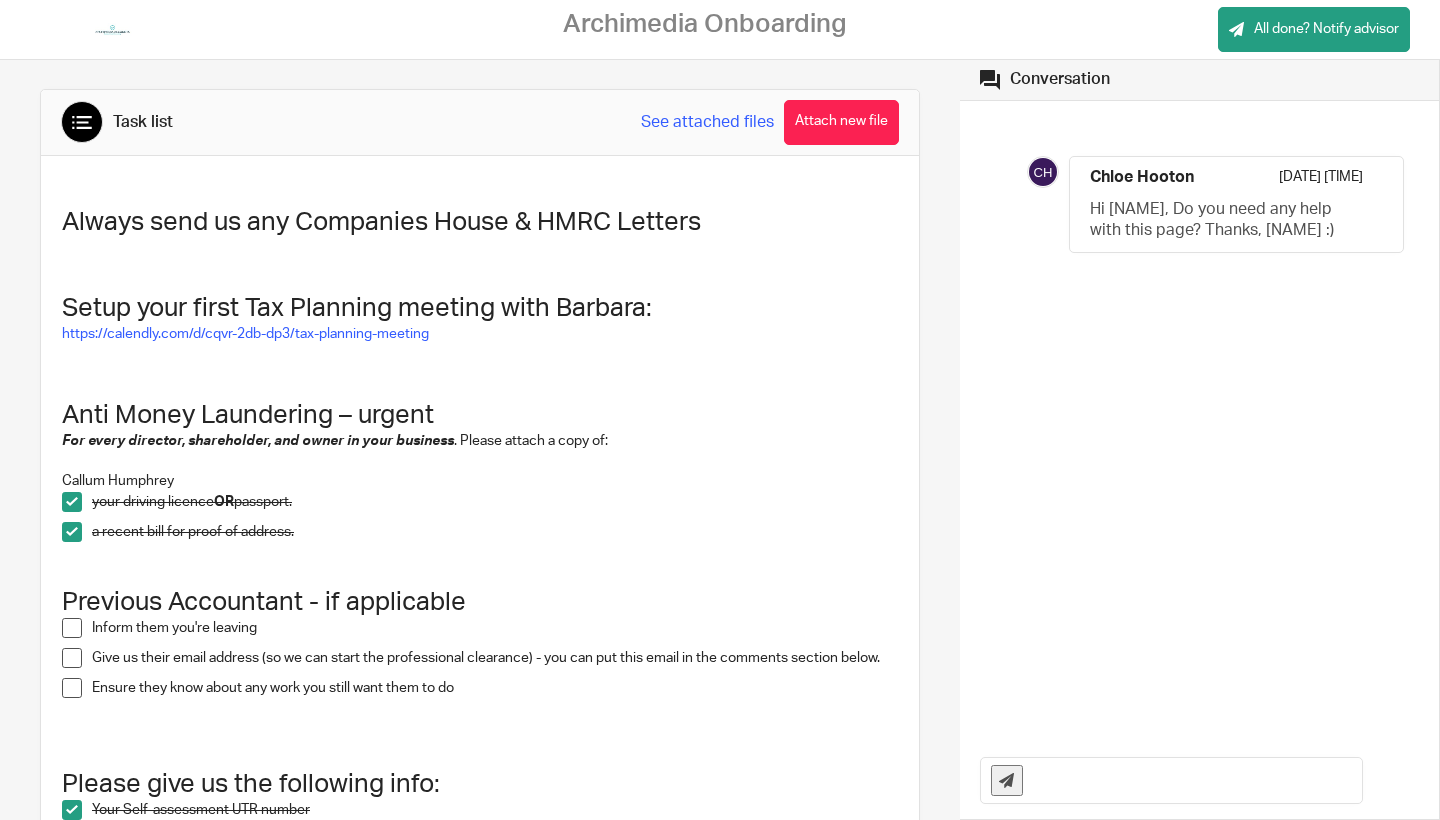 scroll, scrollTop: 59, scrollLeft: 0, axis: vertical 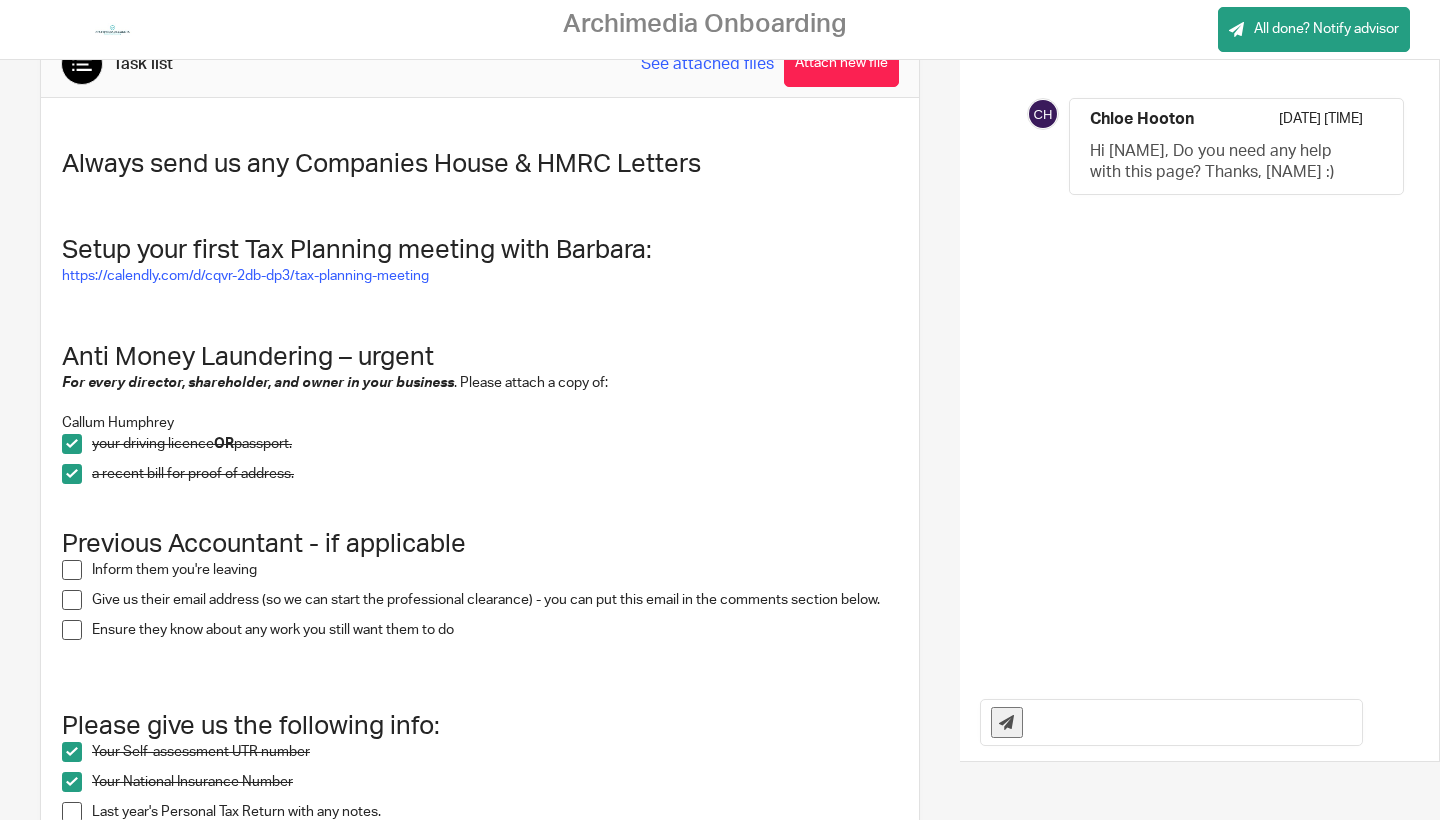 click at bounding box center [1197, 722] 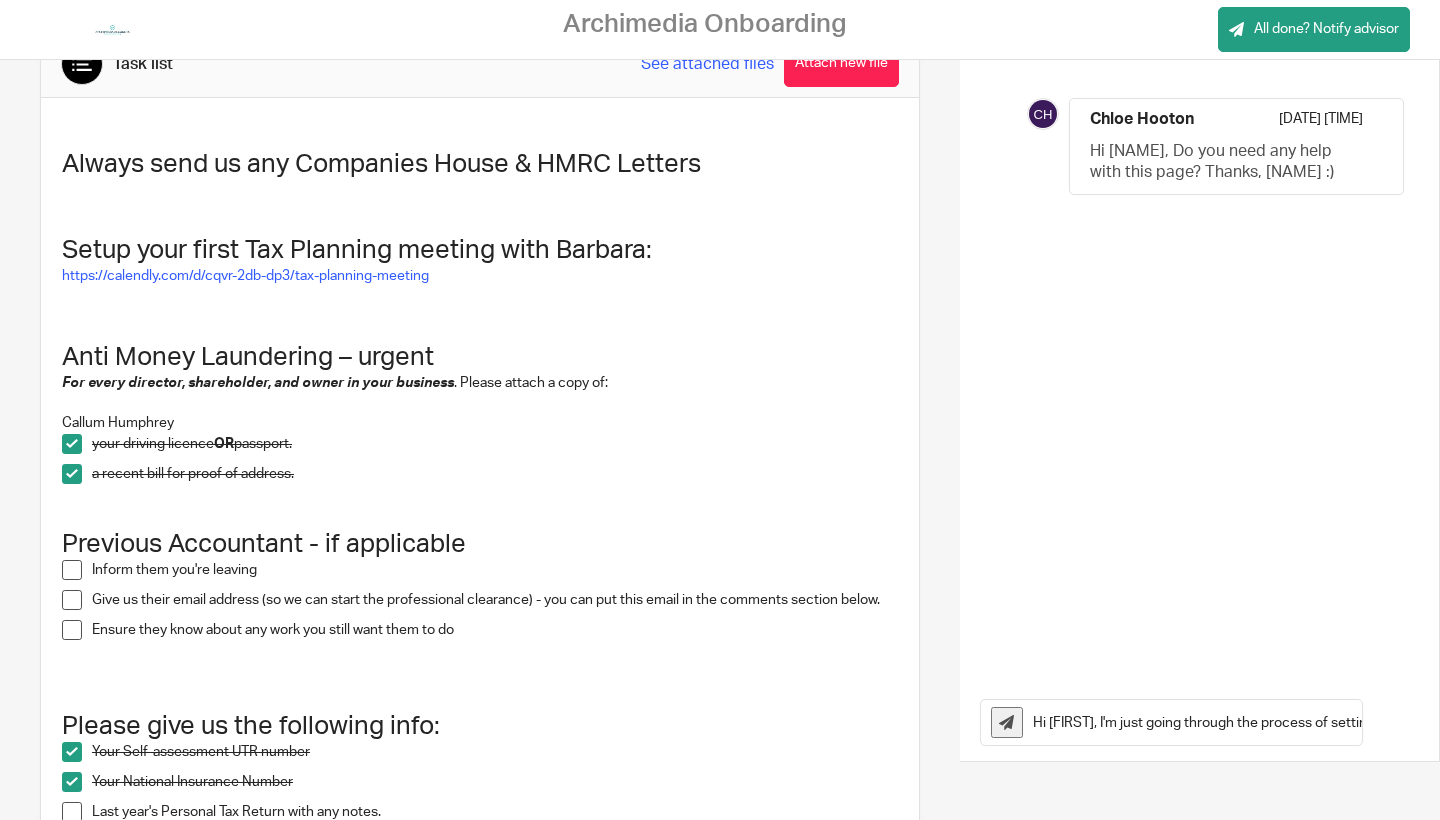 click on "Hi [FIRST], I'm just going through the process of setting up on Companiesmadesimple" at bounding box center [1197, 722] 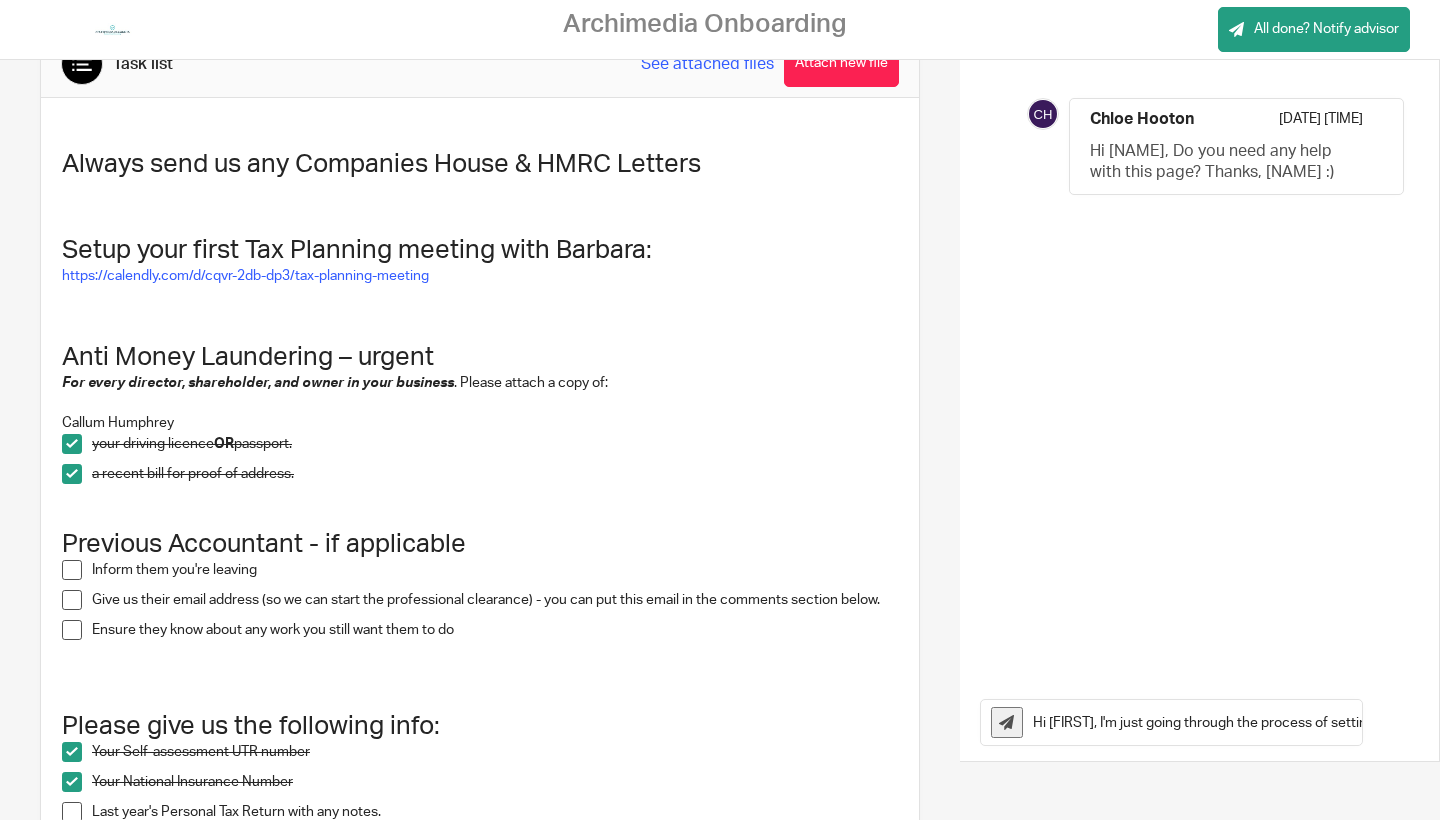 type on "Hi [FIRST], I'm just going through the process of setting up on the Companiesmadesimple website. It's saying that I need a separate business bank account. I do already have one that I use but it won't let me input it. Should I just go ahead and use the Barclays one that they're suggesting? Thank you, Callum" 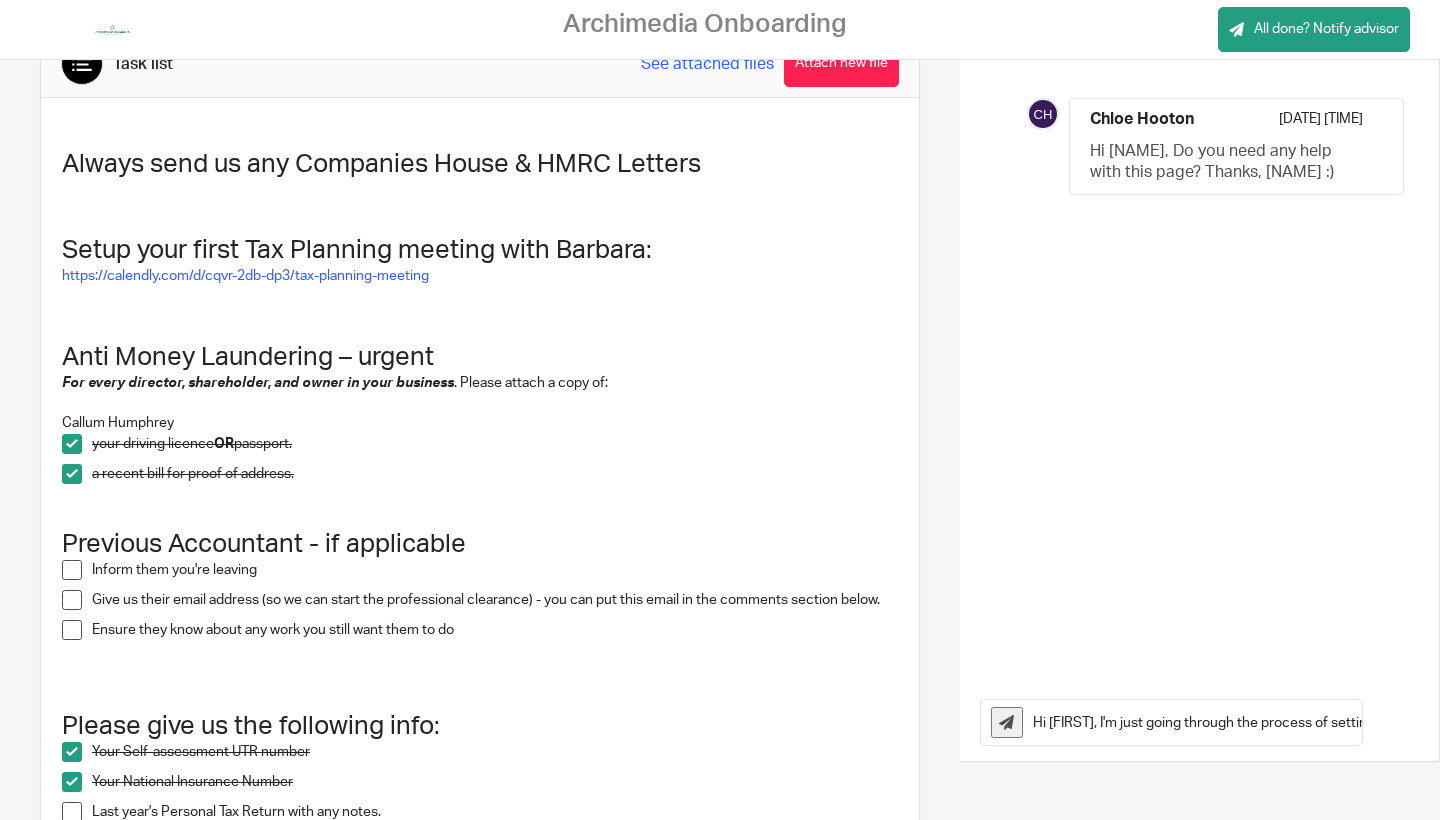 type 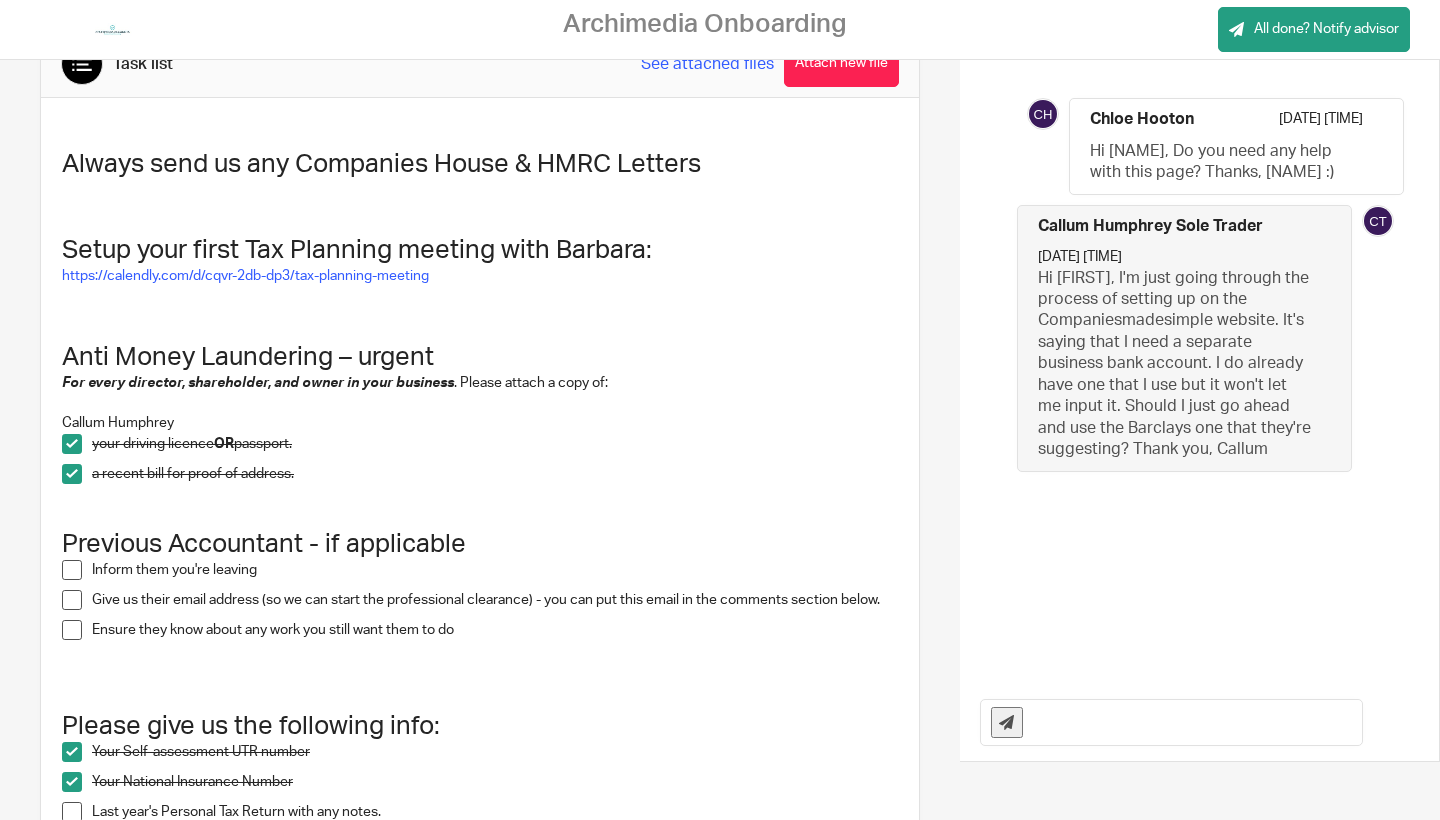 scroll, scrollTop: 0, scrollLeft: 0, axis: both 